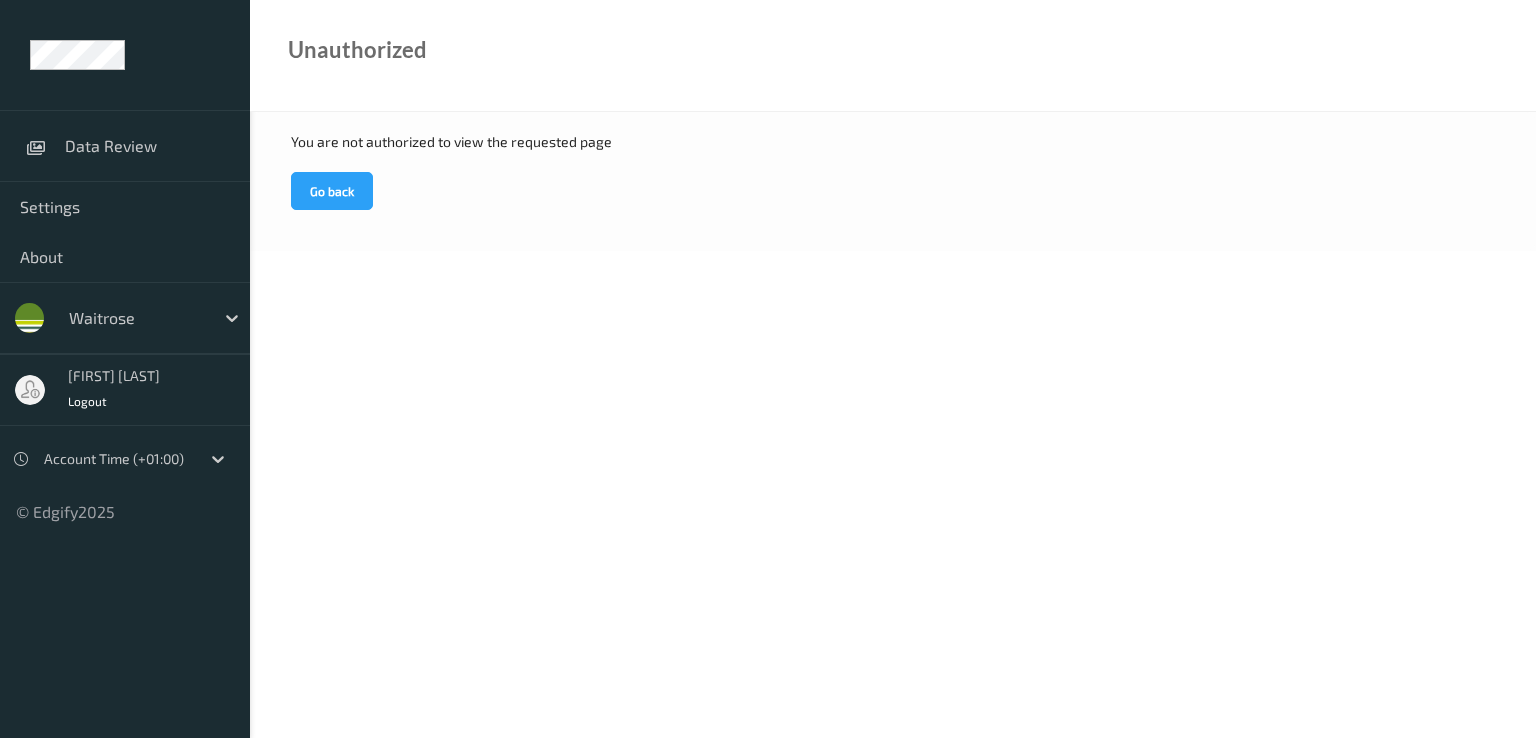 scroll, scrollTop: 0, scrollLeft: 0, axis: both 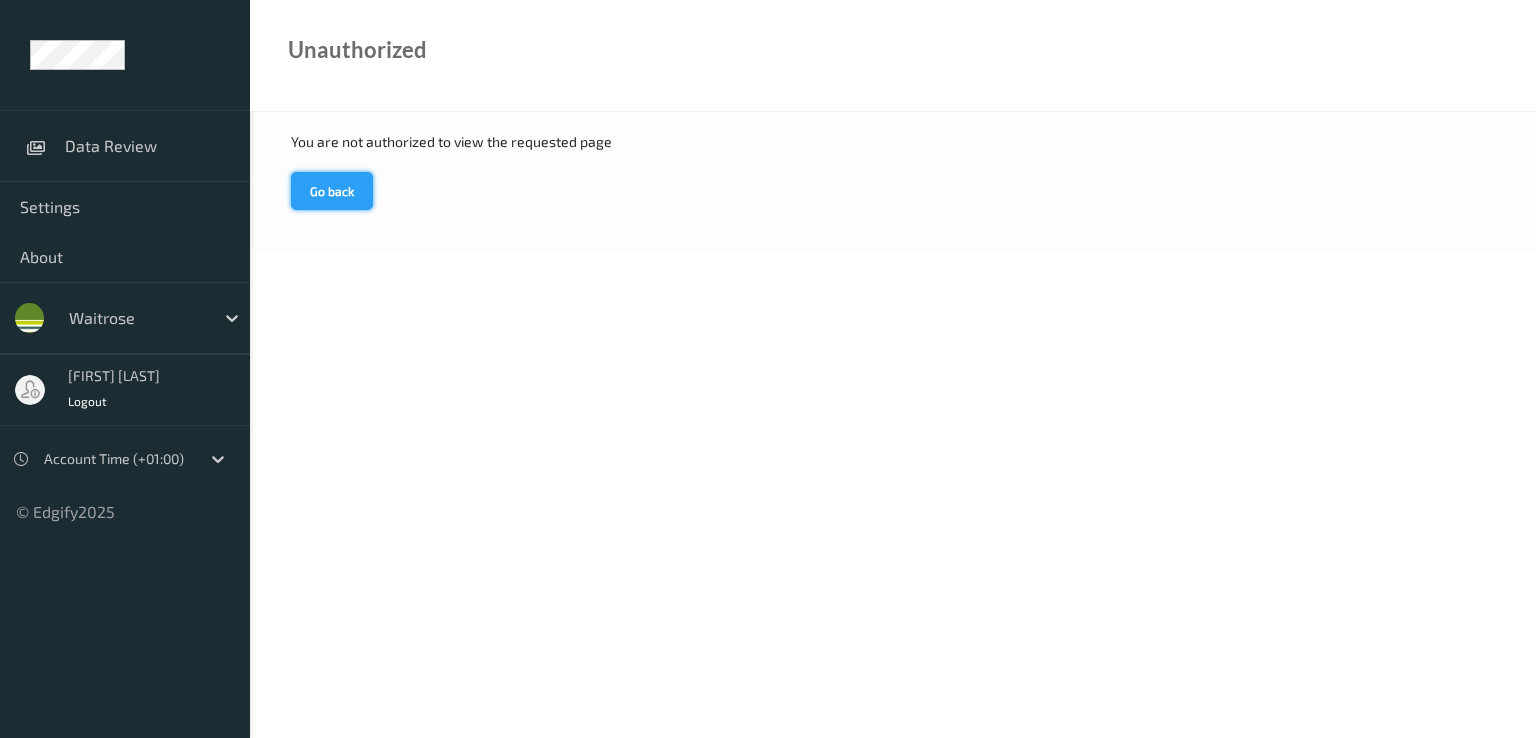 click on "Go back" at bounding box center [332, 191] 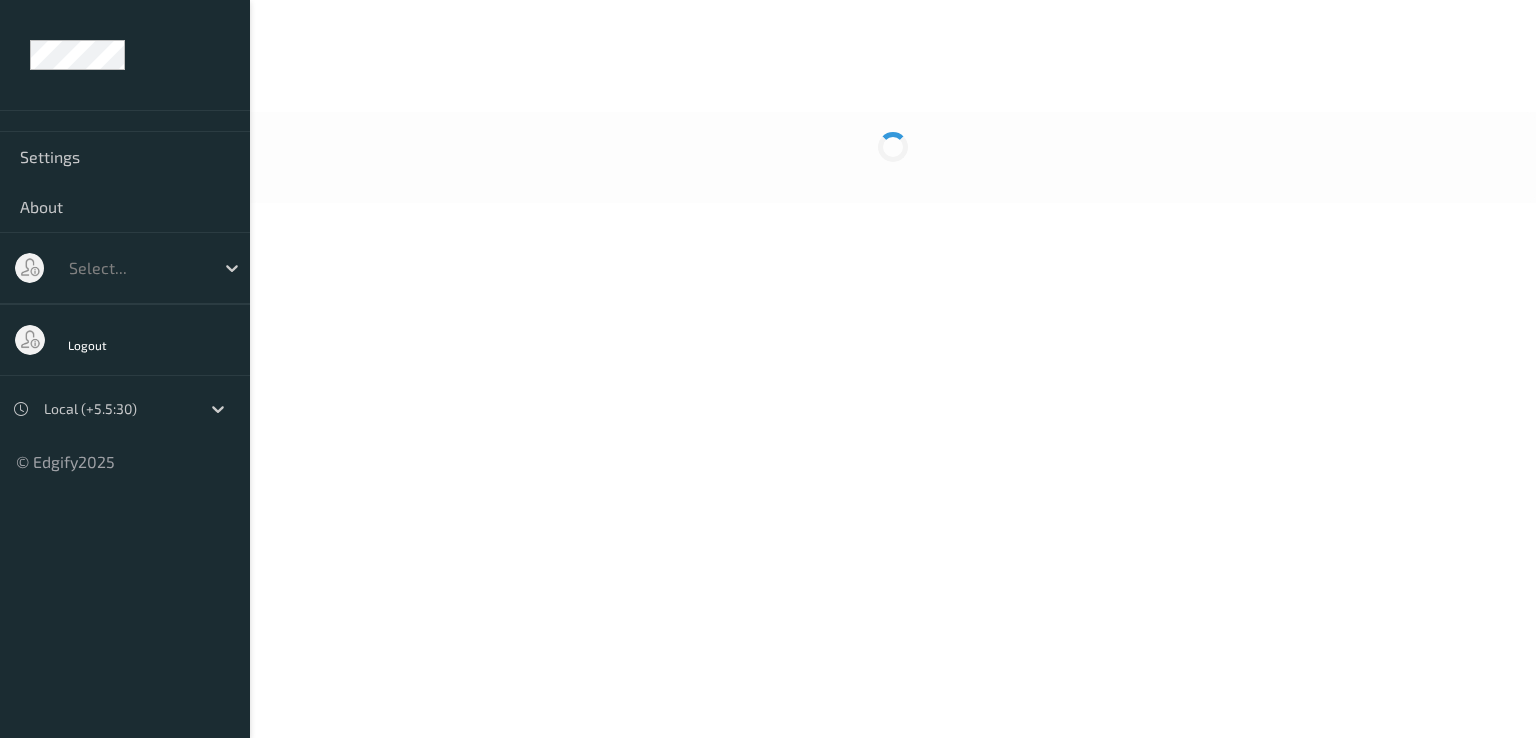 scroll, scrollTop: 0, scrollLeft: 0, axis: both 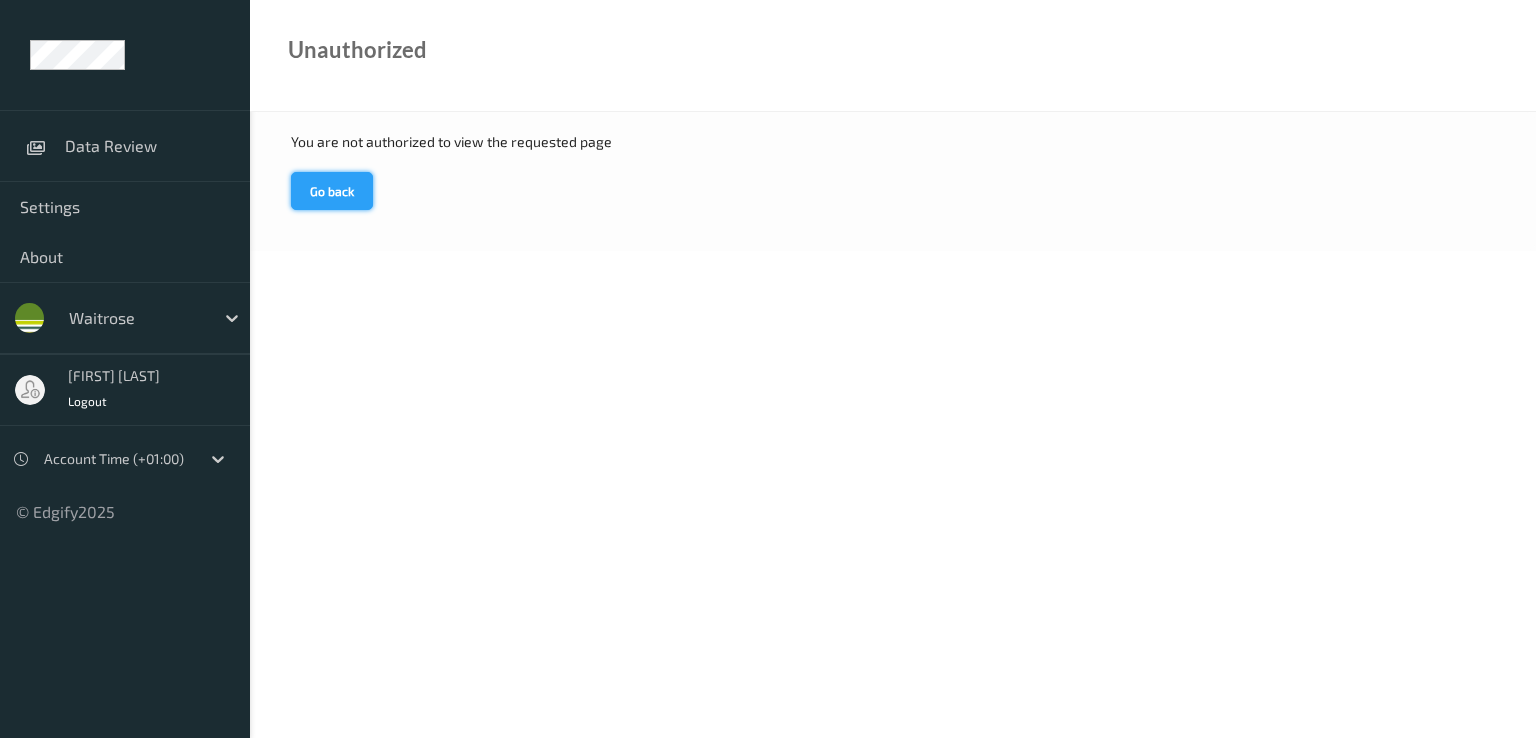 click on "Go back" at bounding box center (332, 191) 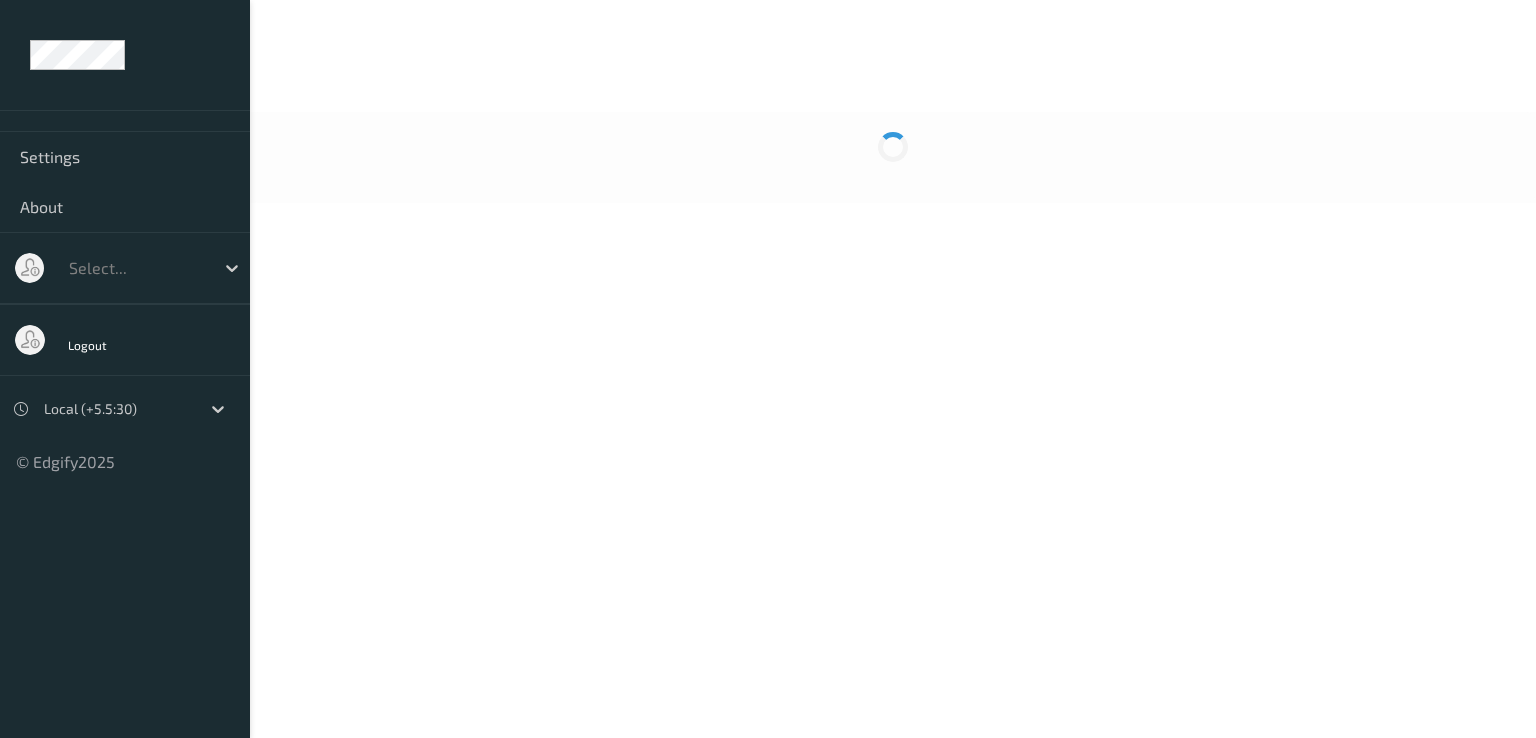 scroll, scrollTop: 0, scrollLeft: 0, axis: both 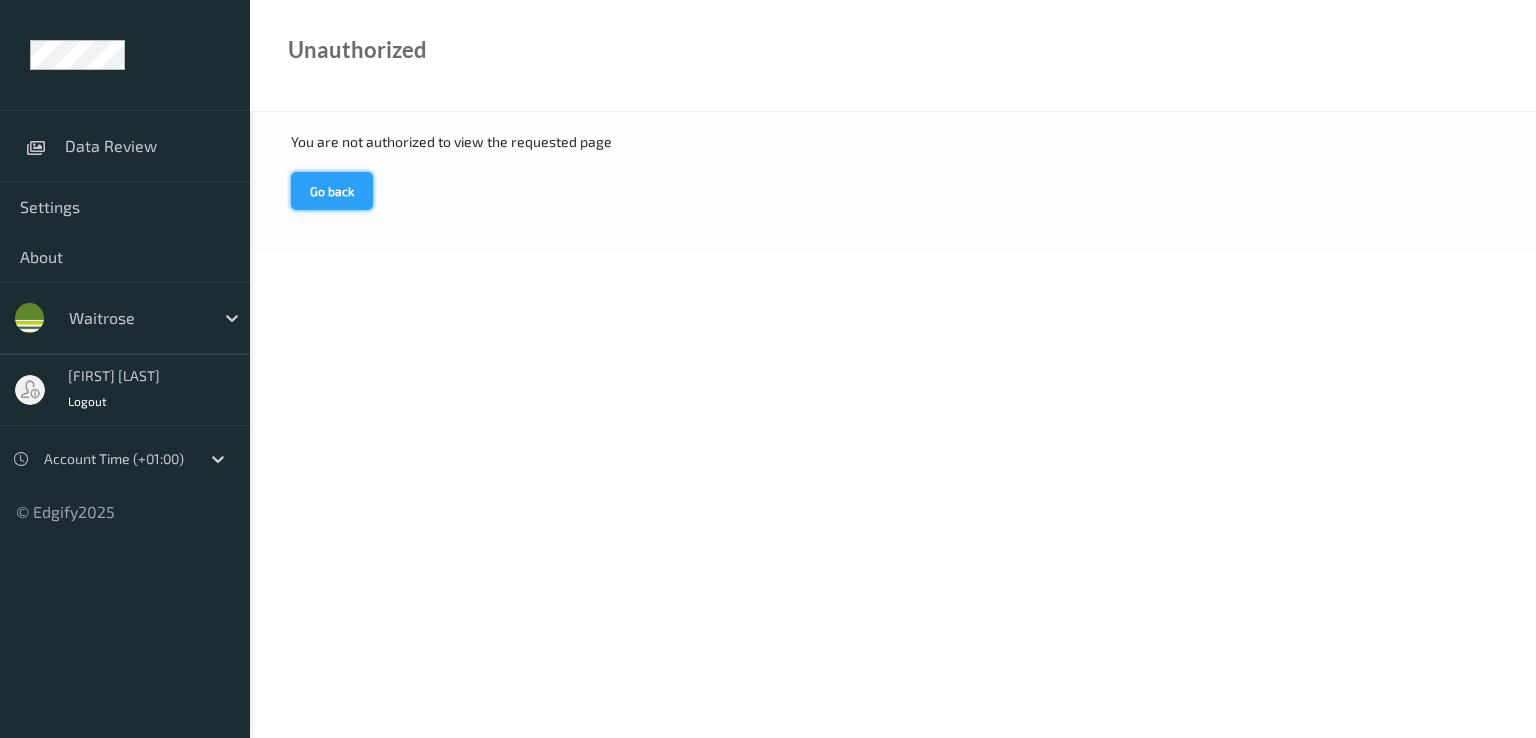 click on "Go back" at bounding box center (332, 191) 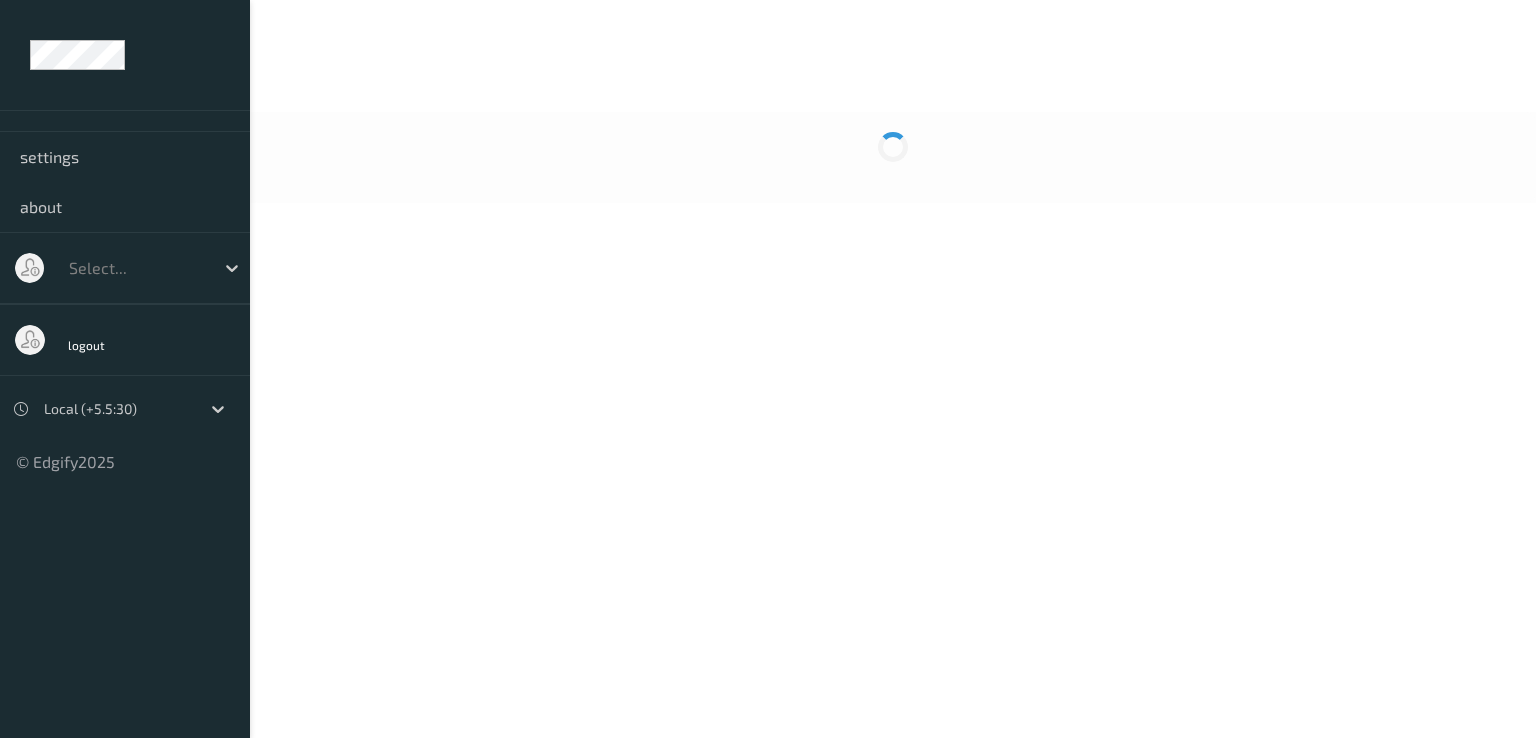 scroll, scrollTop: 0, scrollLeft: 0, axis: both 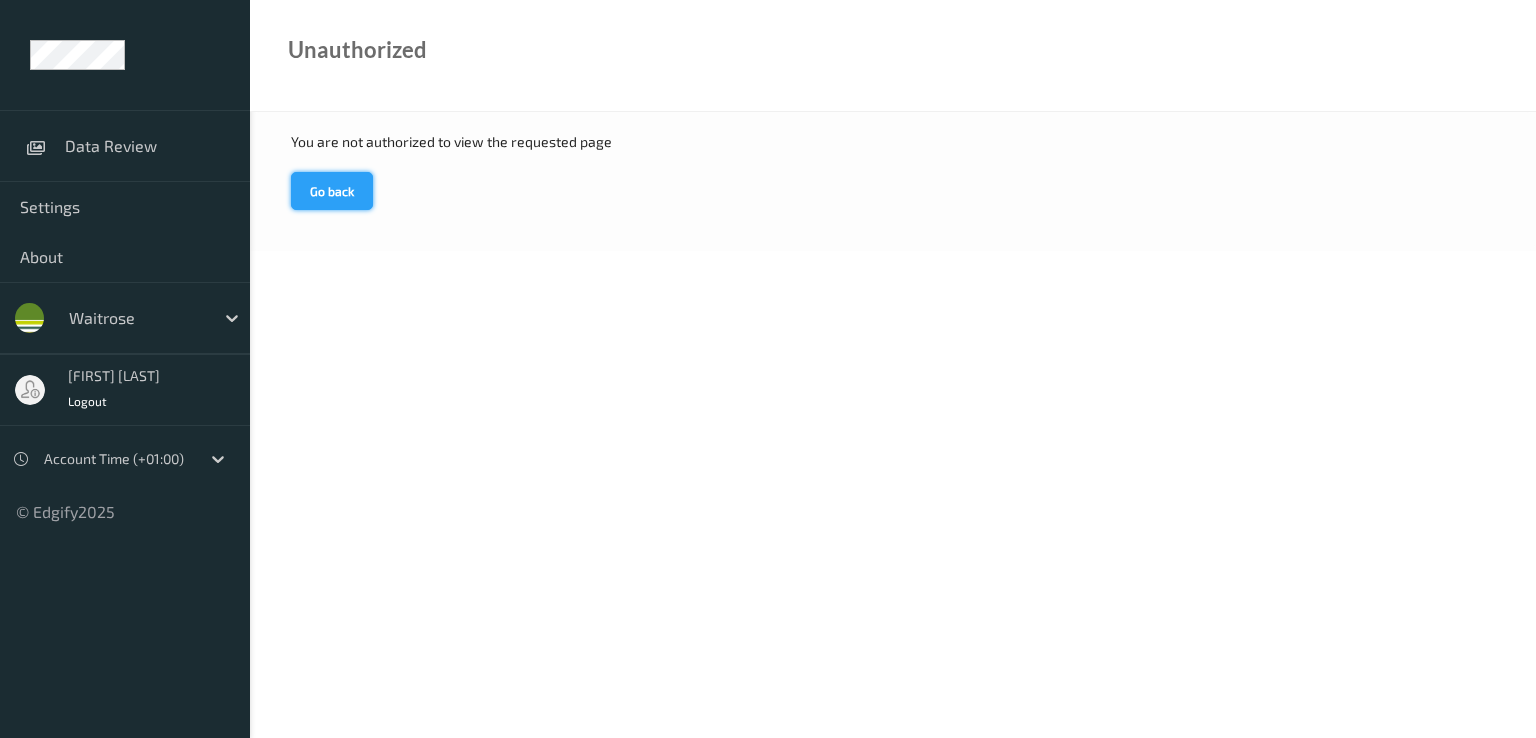 click on "Go back" at bounding box center [332, 191] 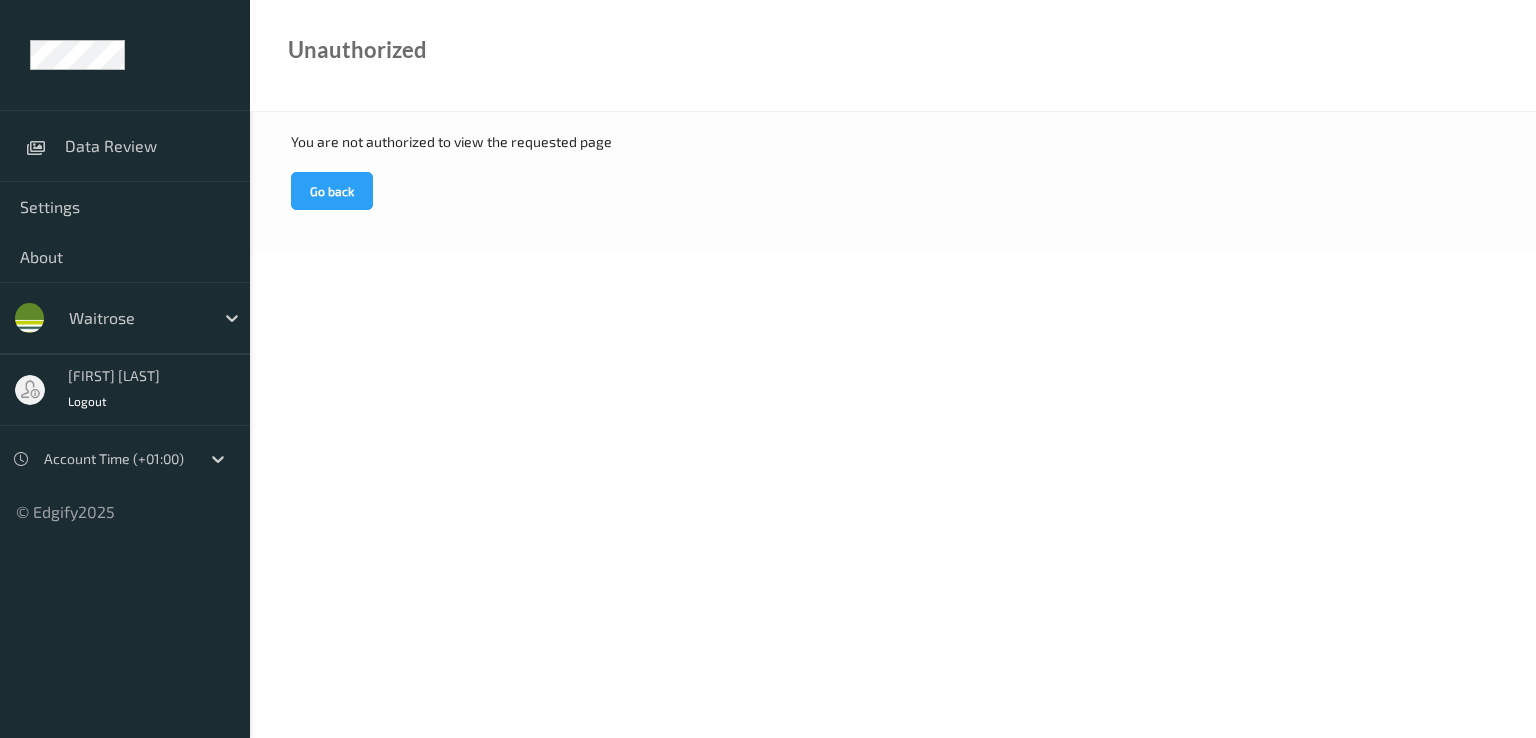 click at bounding box center (117, 459) 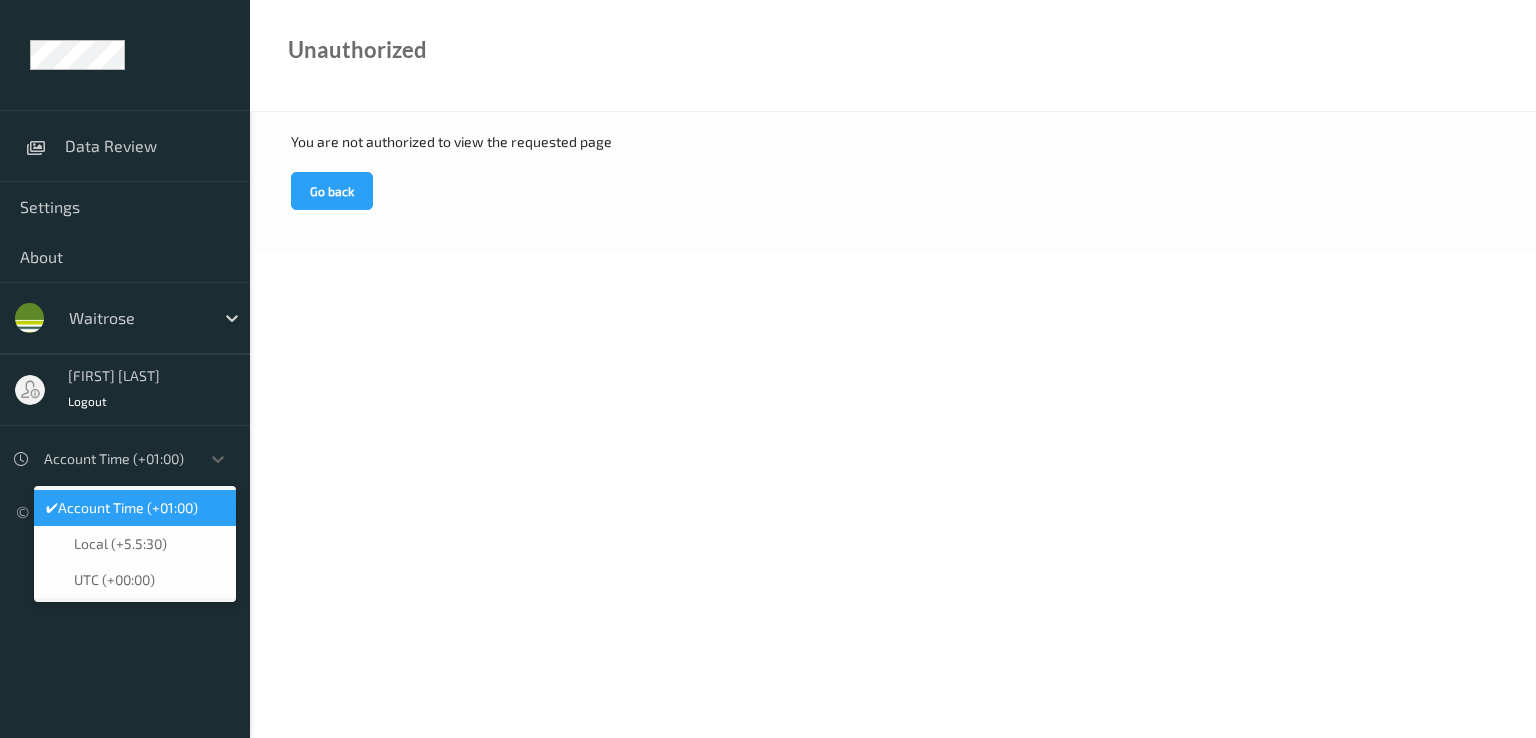 click on "✔  Account Time (+01:00)" at bounding box center [135, 508] 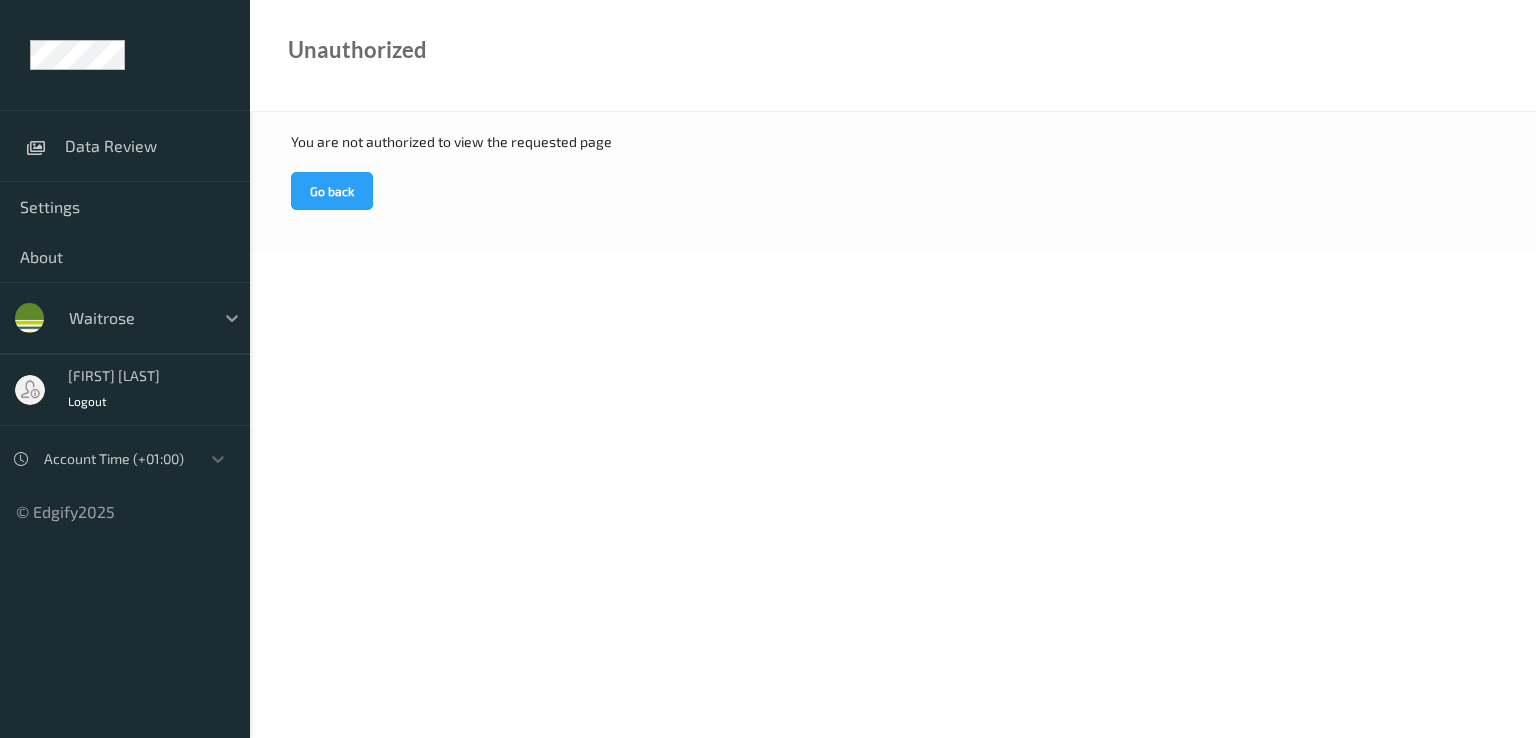 click 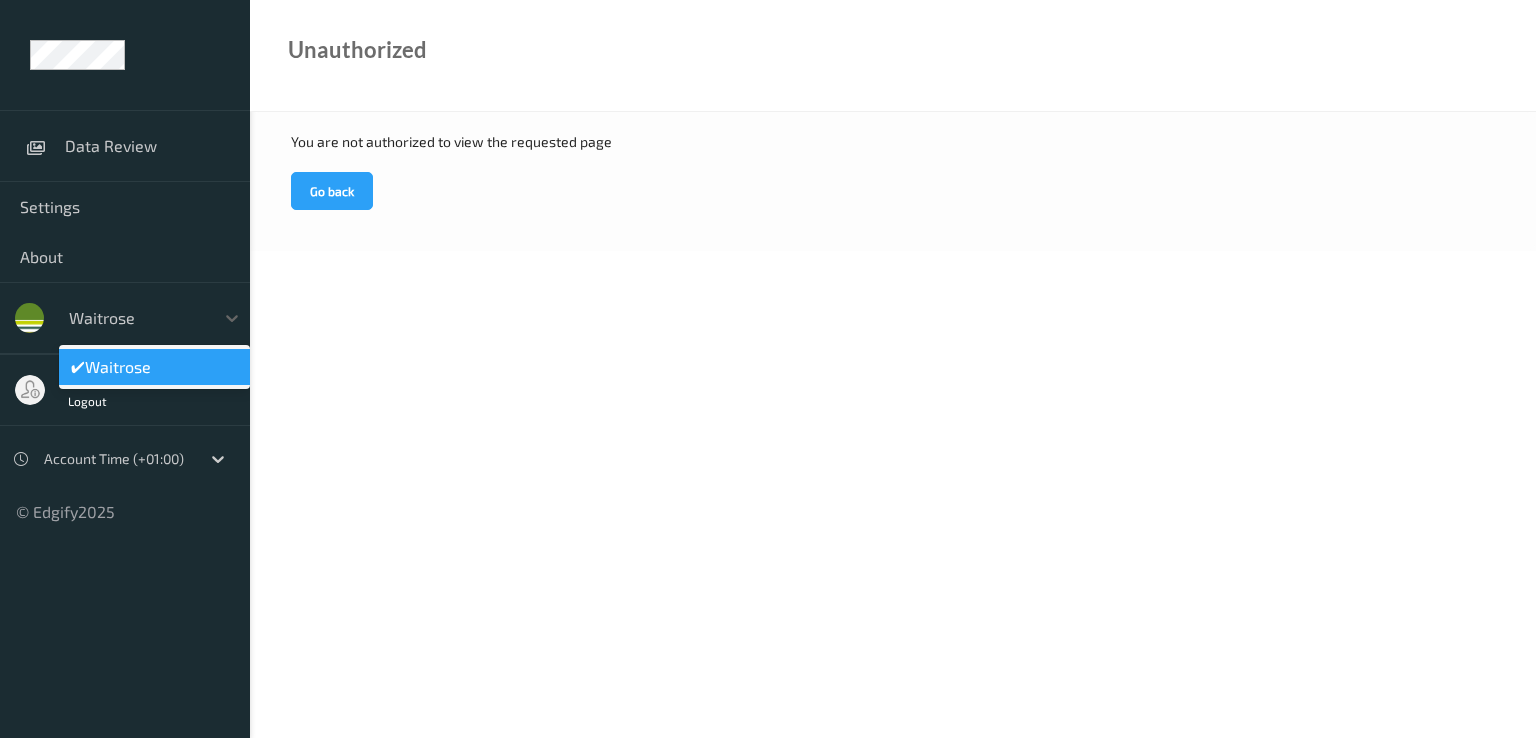 click on "✔  waitrose" at bounding box center [154, 367] 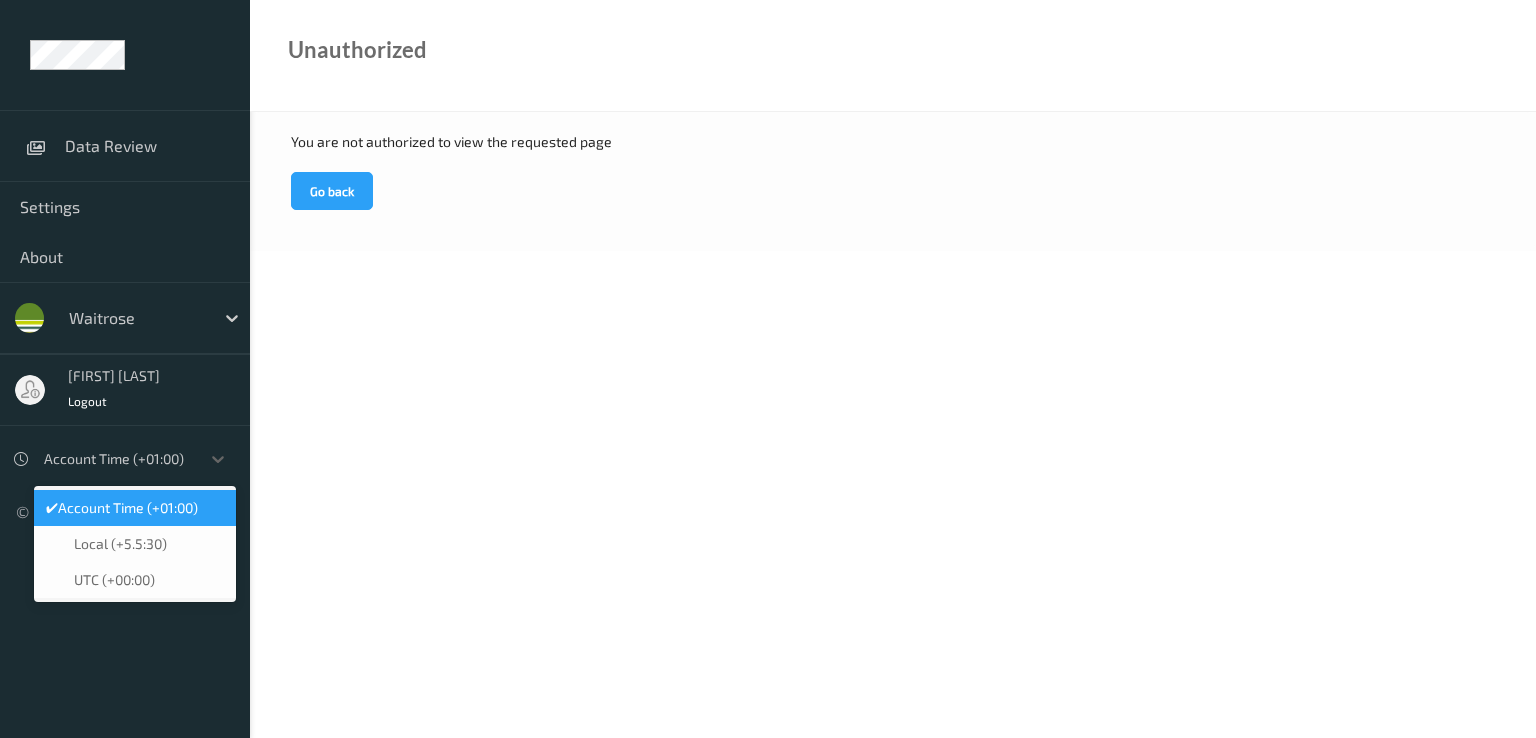 click at bounding box center [117, 459] 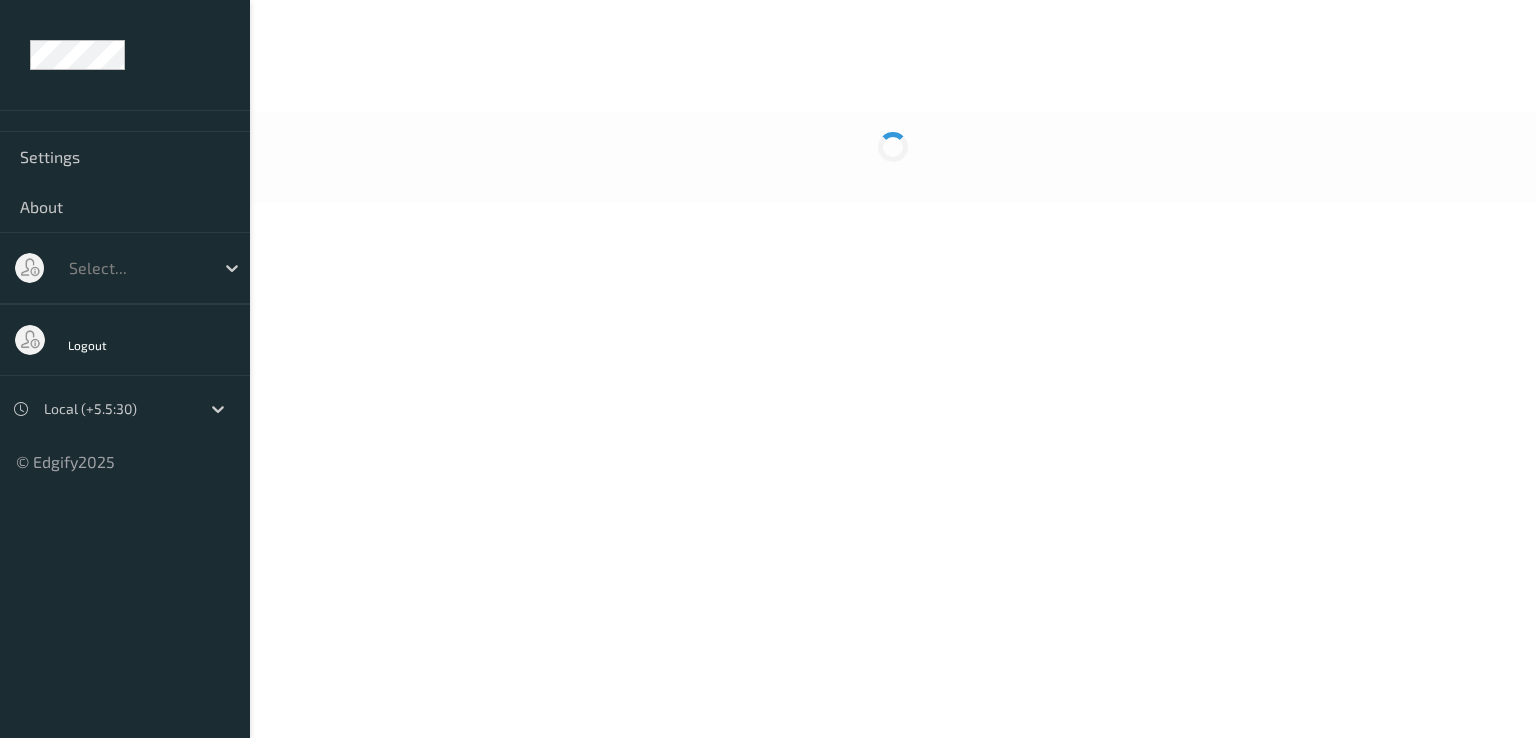 scroll, scrollTop: 0, scrollLeft: 0, axis: both 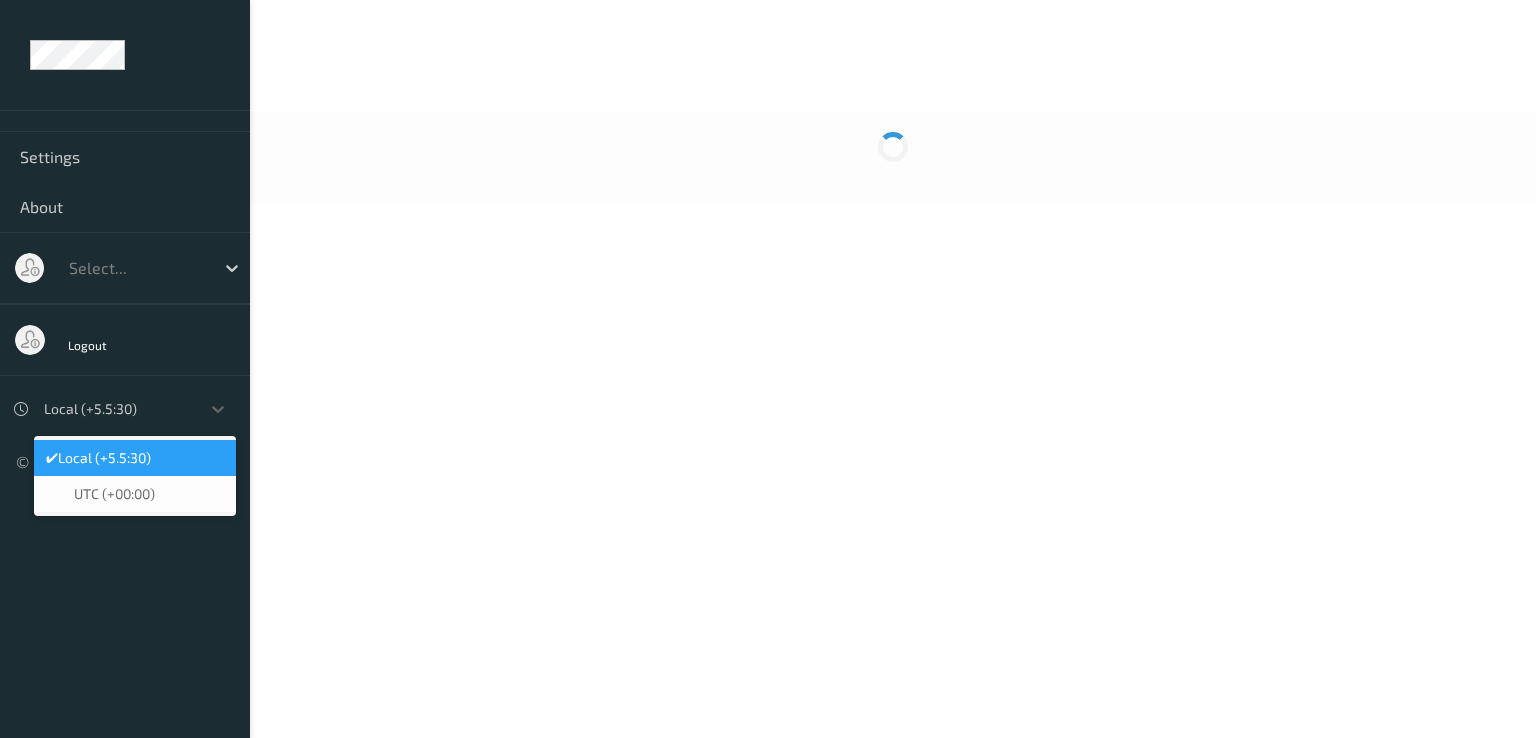 click at bounding box center [117, 409] 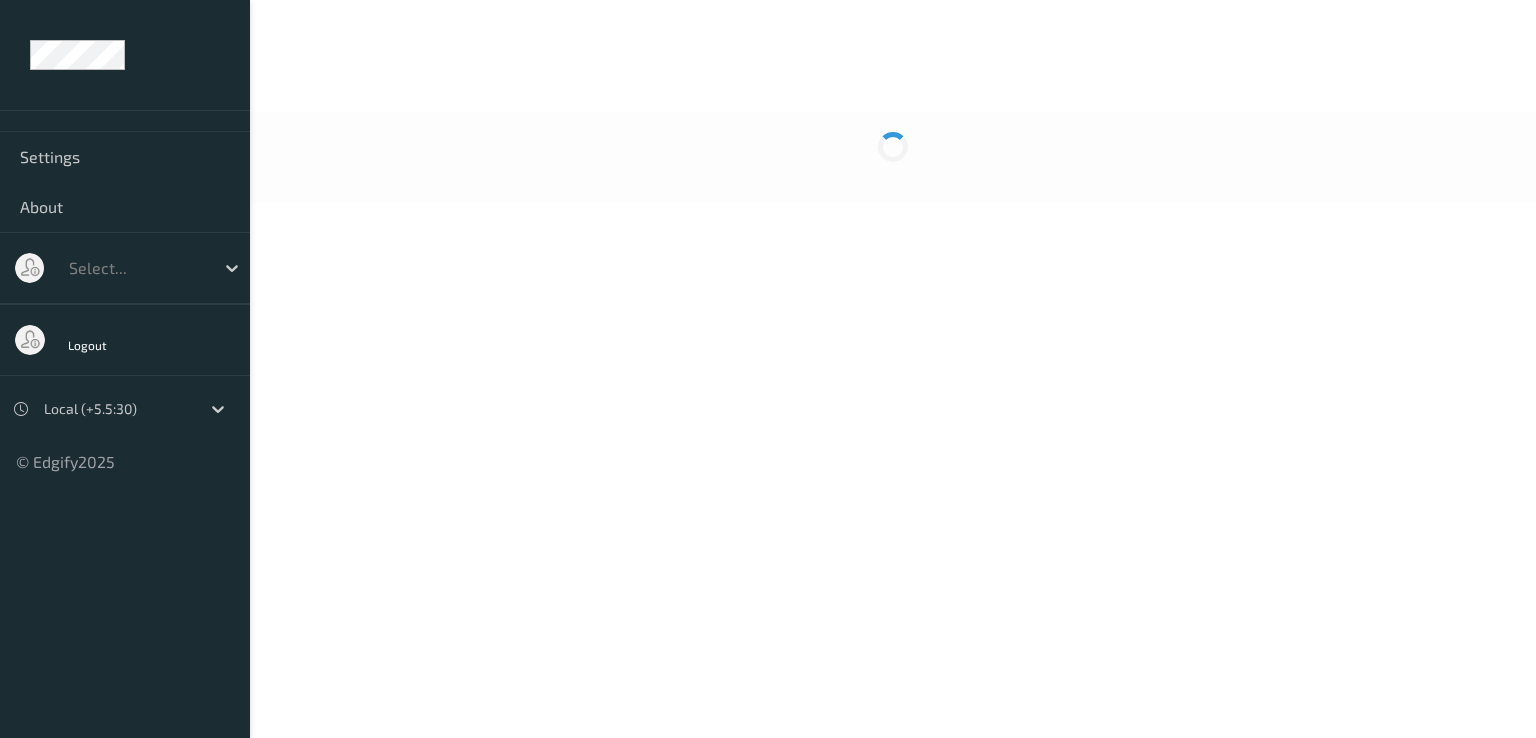 click on "Settings   About Select... Logout Local (+5.5:30) © Edgify  2025 New Dashboard Experience" at bounding box center [125, 369] 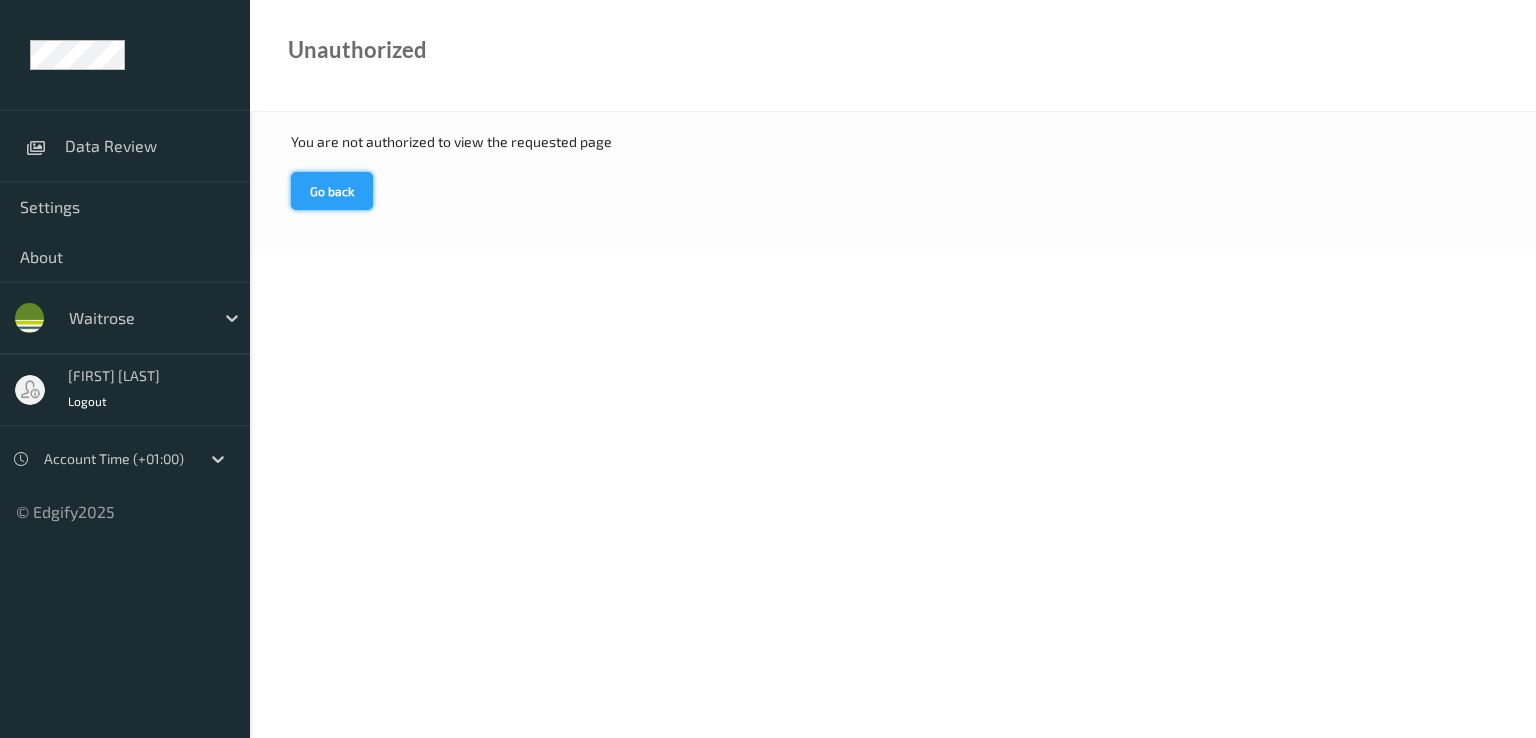 click on "Go back" at bounding box center [332, 191] 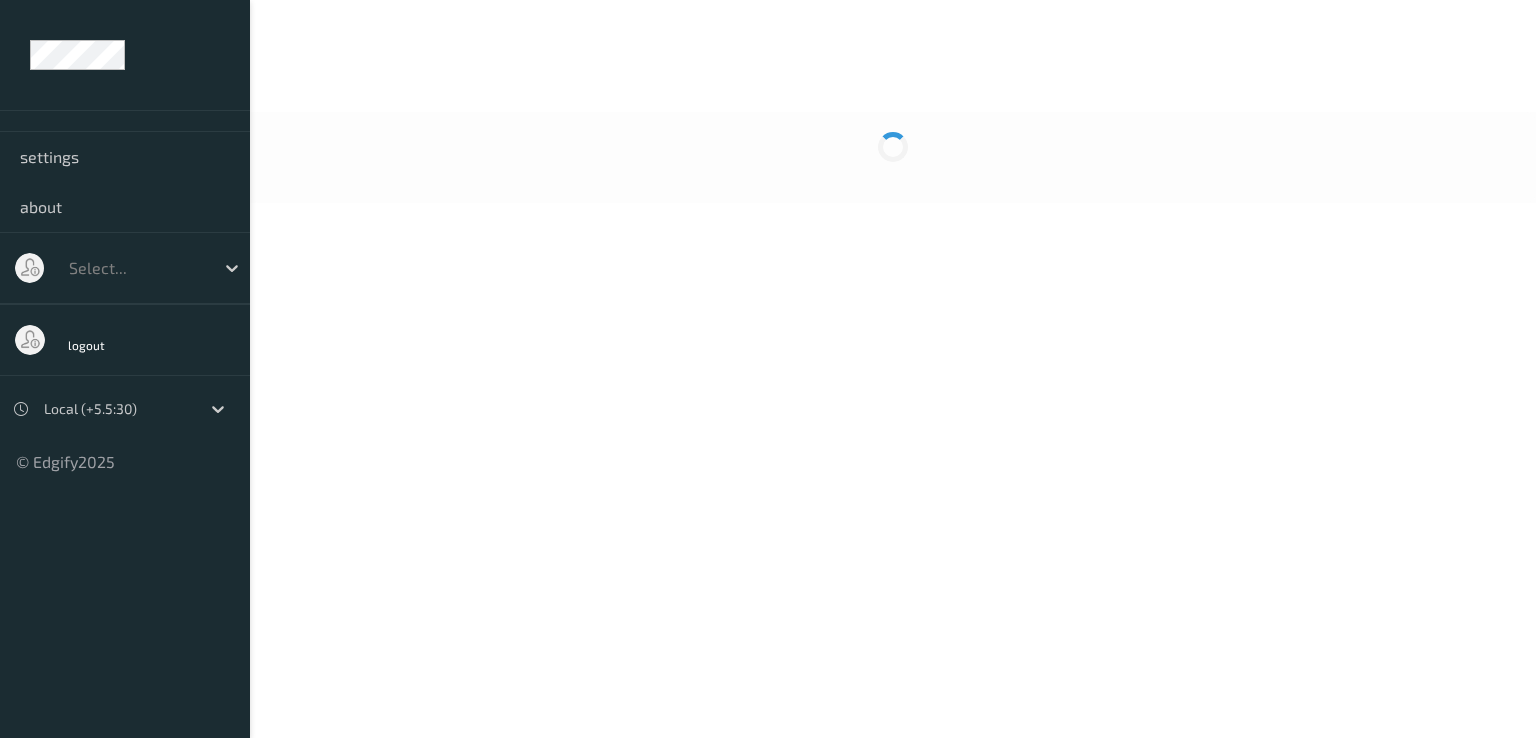 scroll, scrollTop: 0, scrollLeft: 0, axis: both 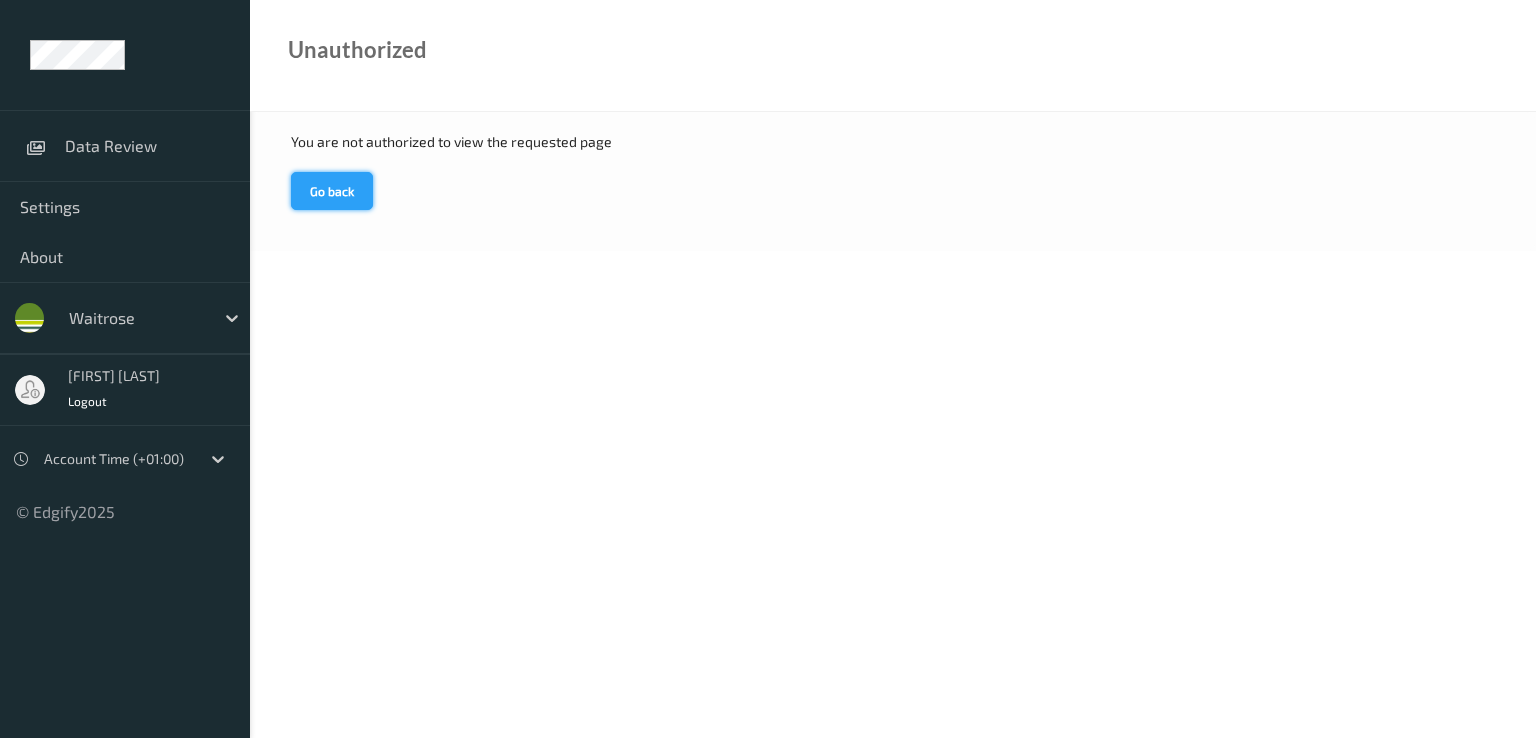 click on "Go back" at bounding box center [332, 191] 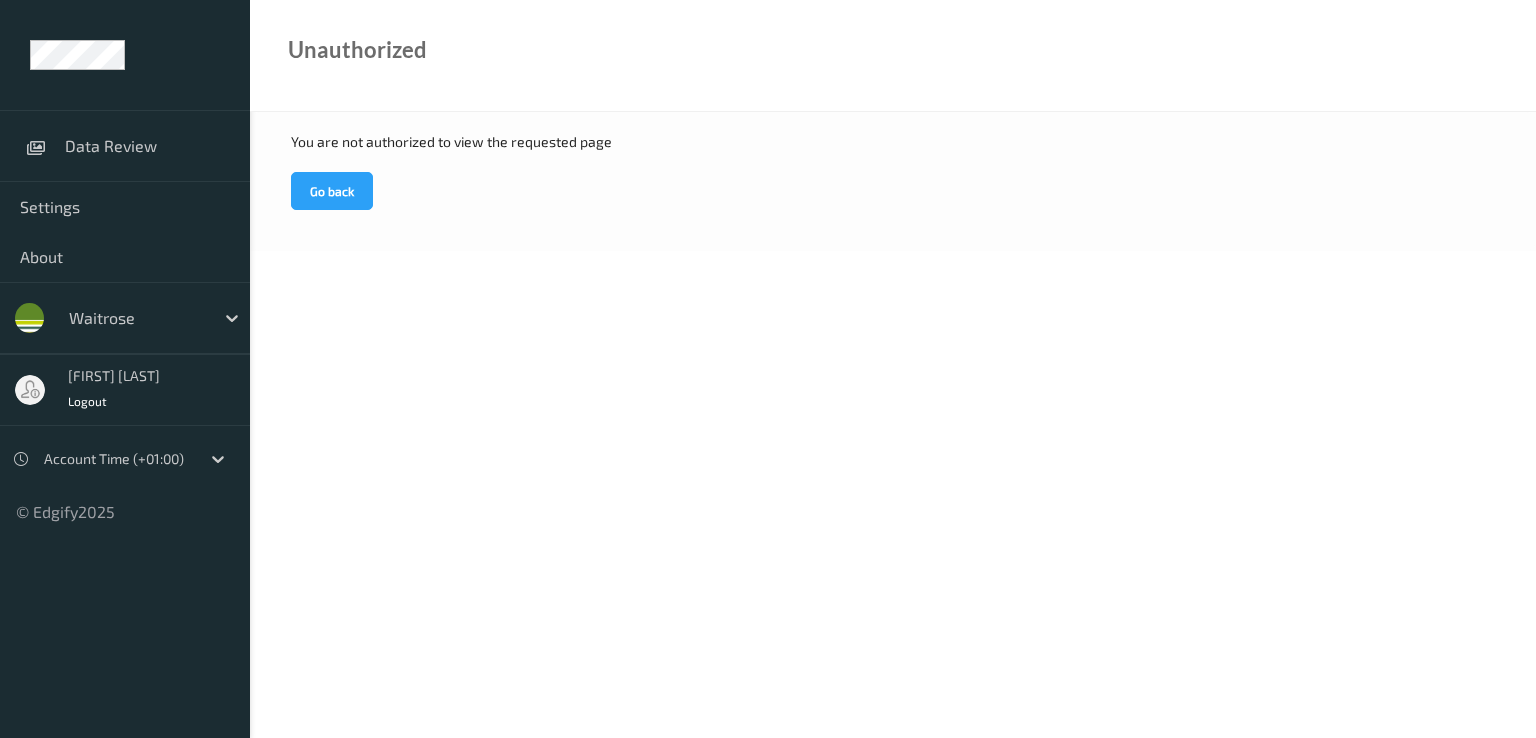 click on "You are not authorized to view the requested page Go back" at bounding box center [893, 181] 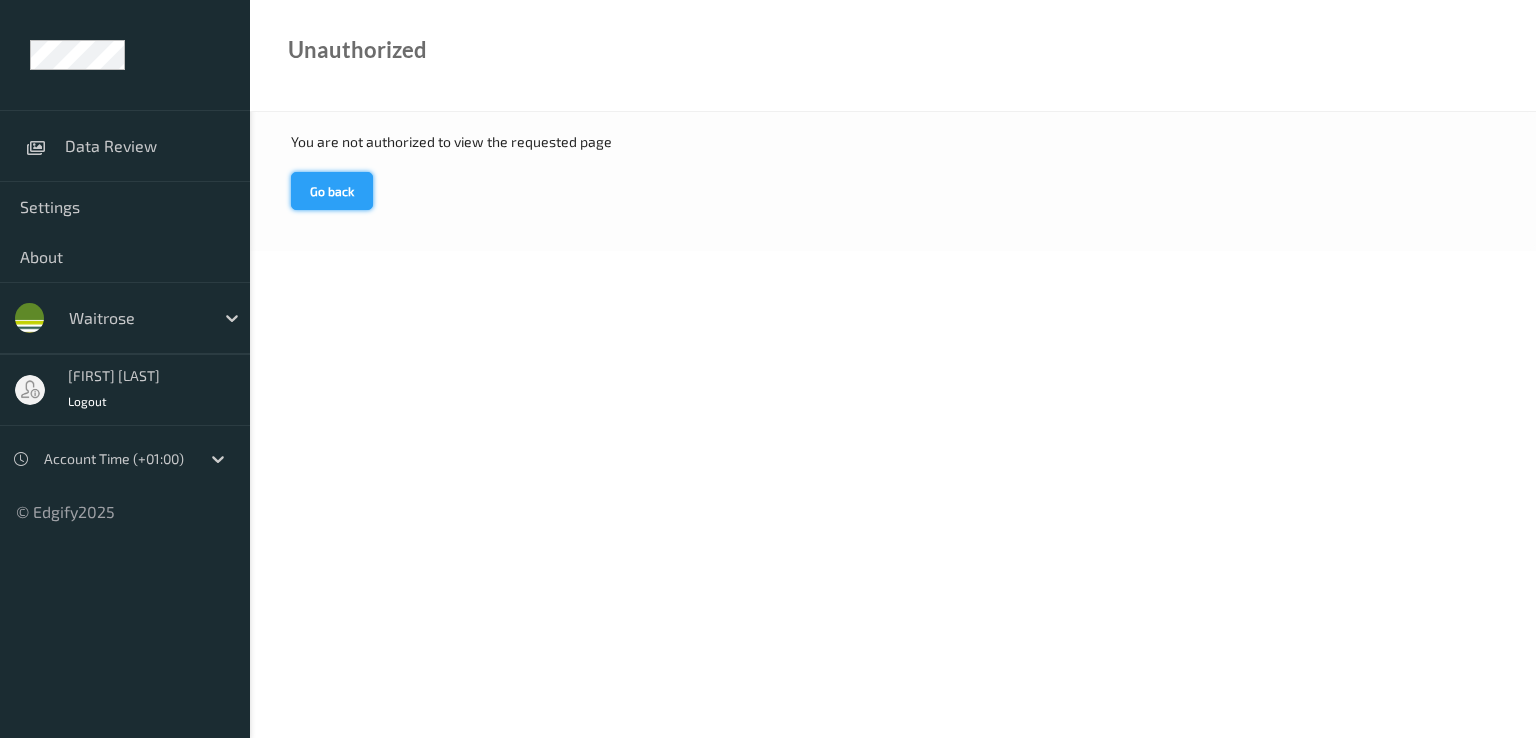 click on "Go back" at bounding box center [332, 191] 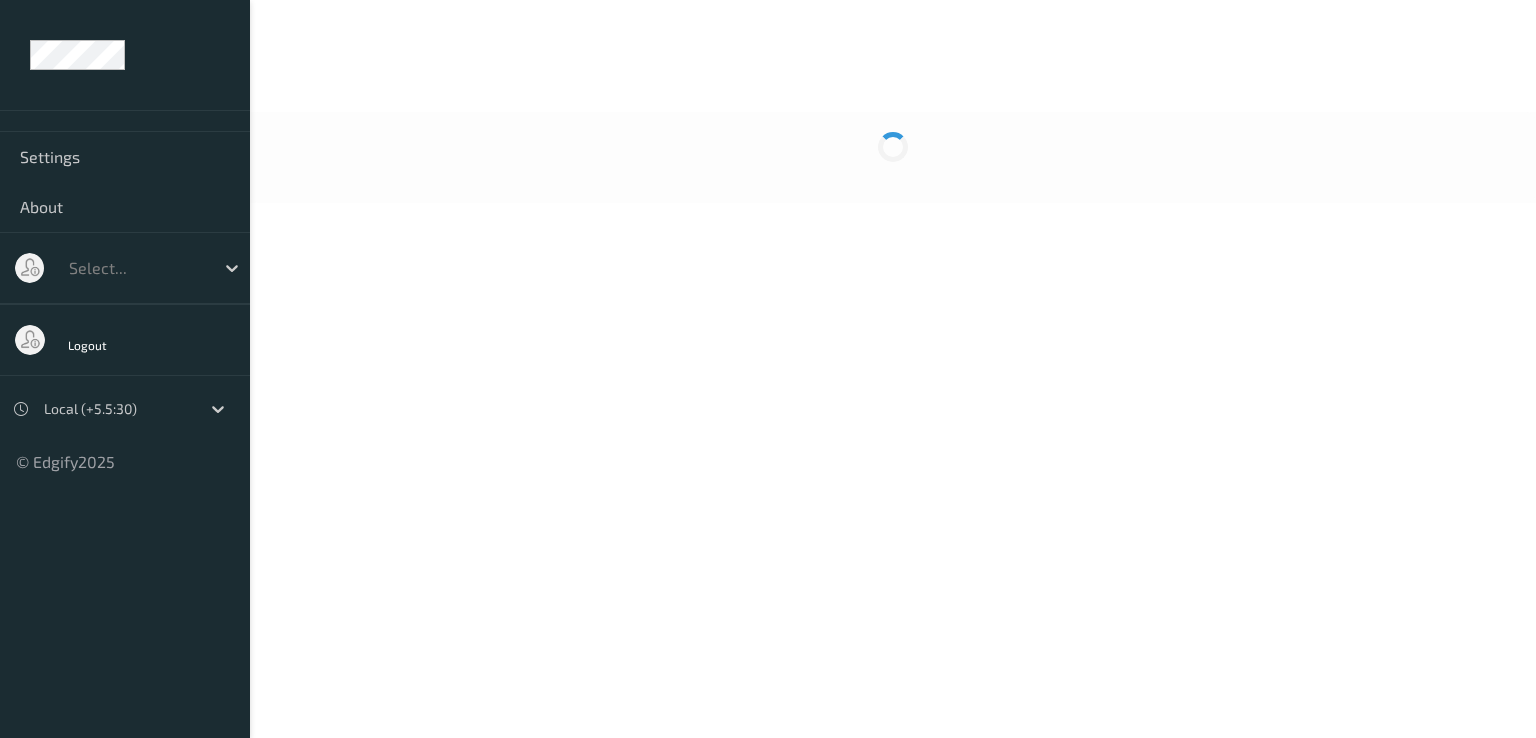 scroll, scrollTop: 0, scrollLeft: 0, axis: both 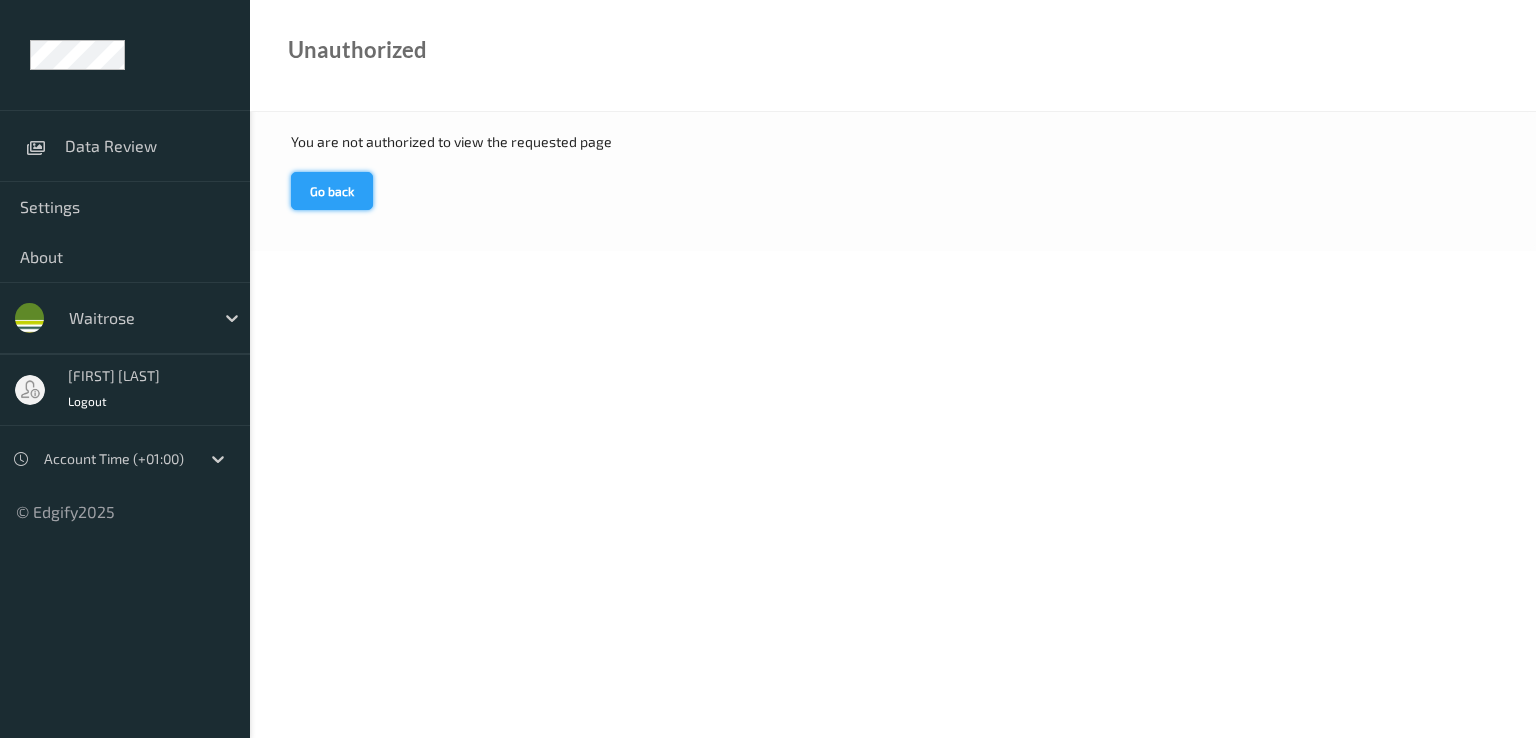 click on "Go back" at bounding box center [332, 191] 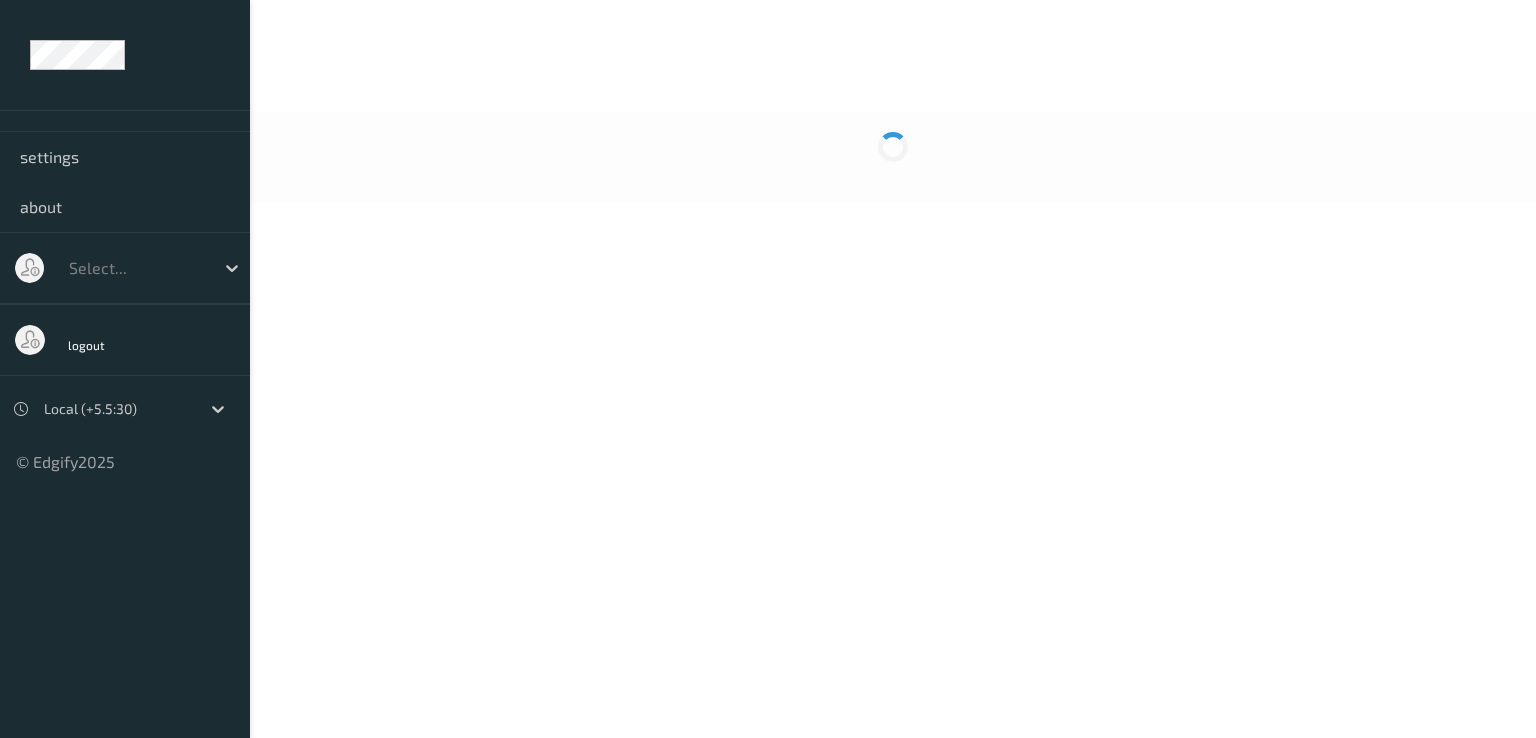 scroll, scrollTop: 0, scrollLeft: 0, axis: both 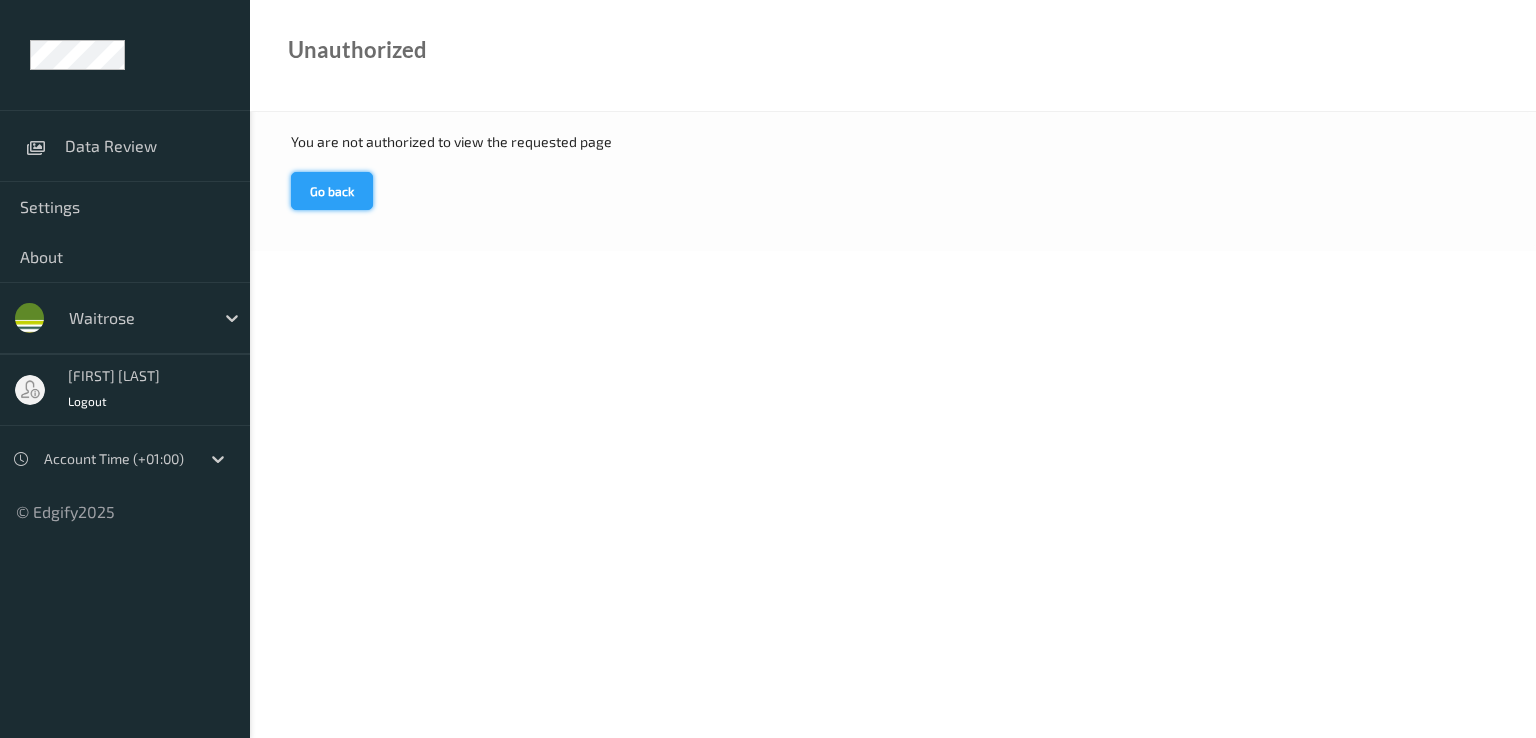 click on "Go back" at bounding box center (332, 191) 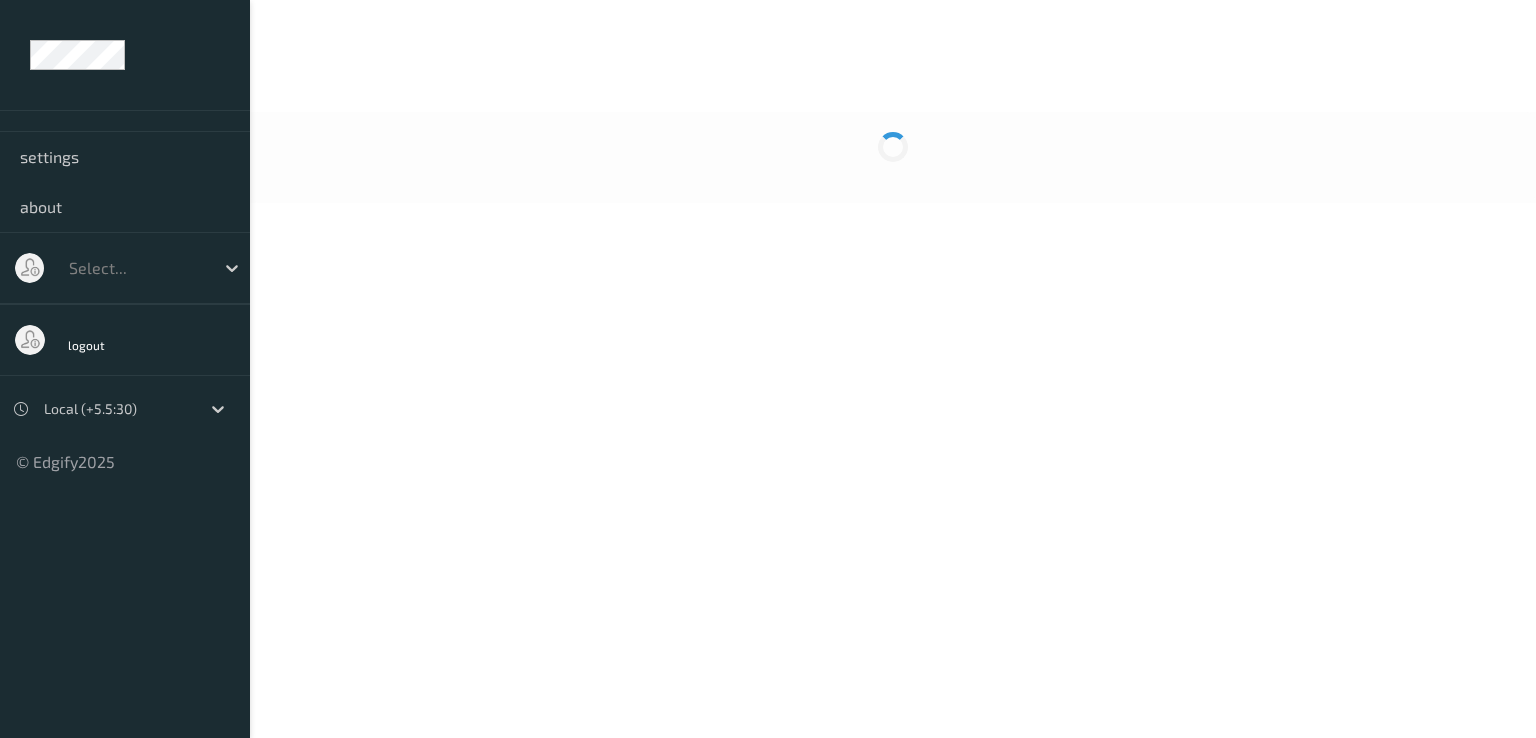 scroll, scrollTop: 0, scrollLeft: 0, axis: both 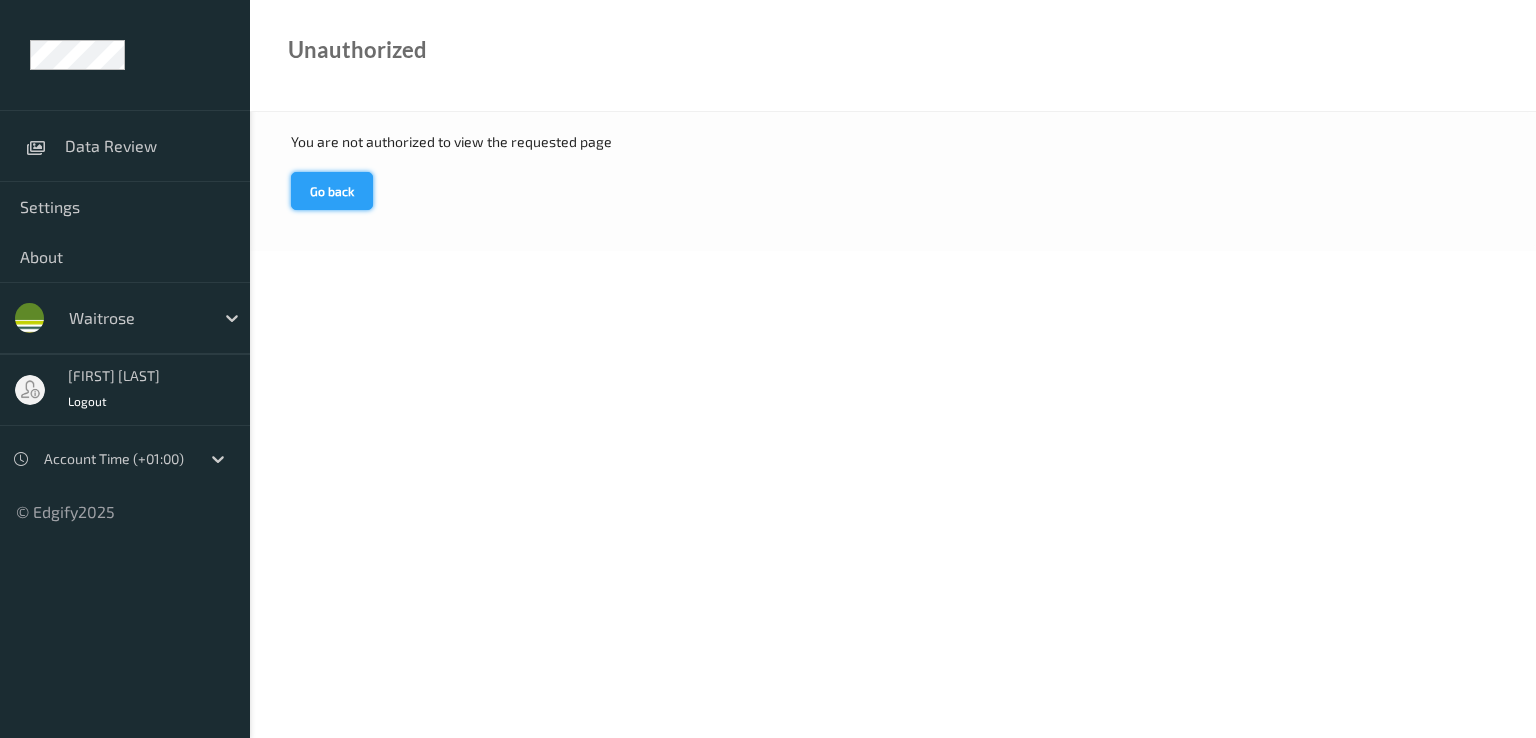 click on "Go back" at bounding box center (332, 191) 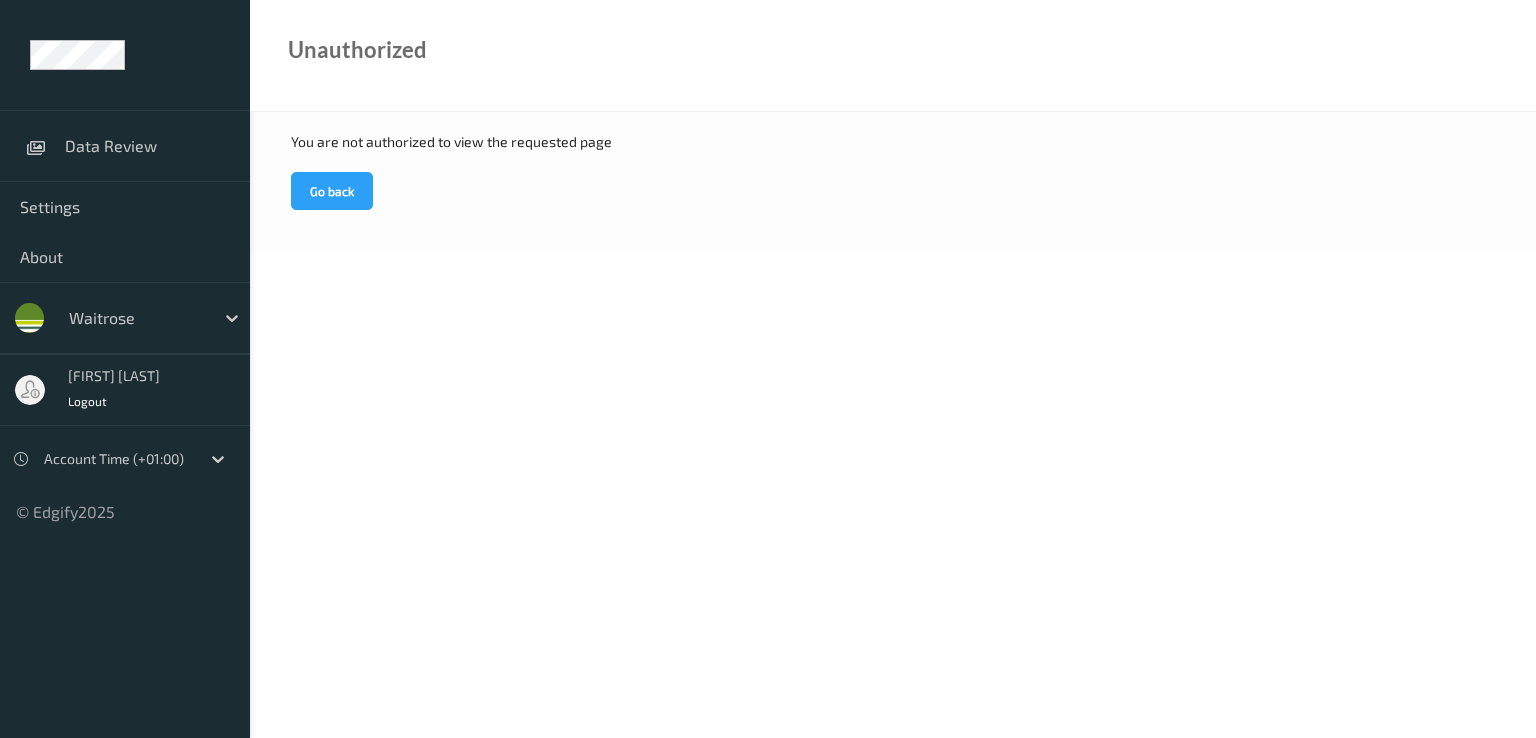 scroll, scrollTop: 0, scrollLeft: 0, axis: both 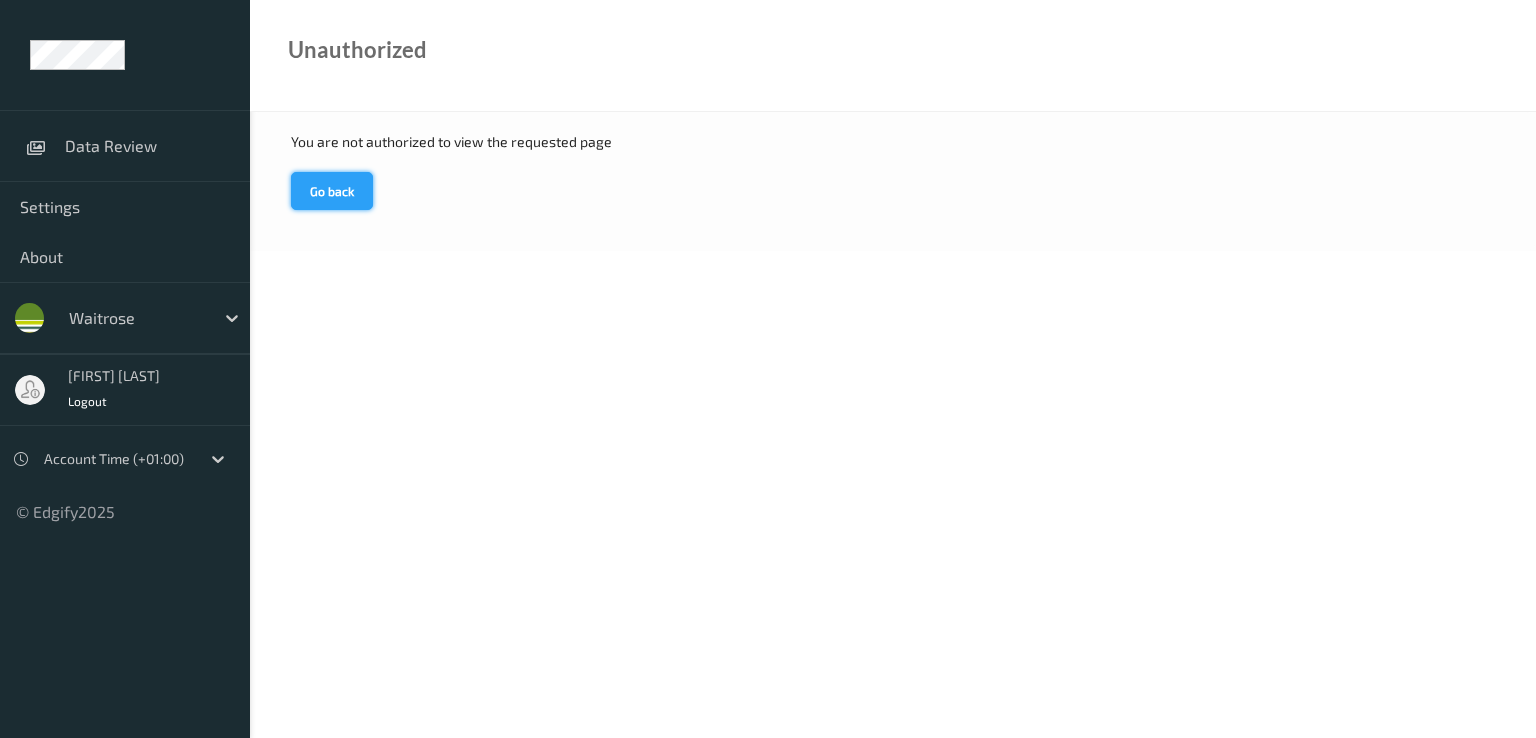 click on "Go back" at bounding box center (332, 191) 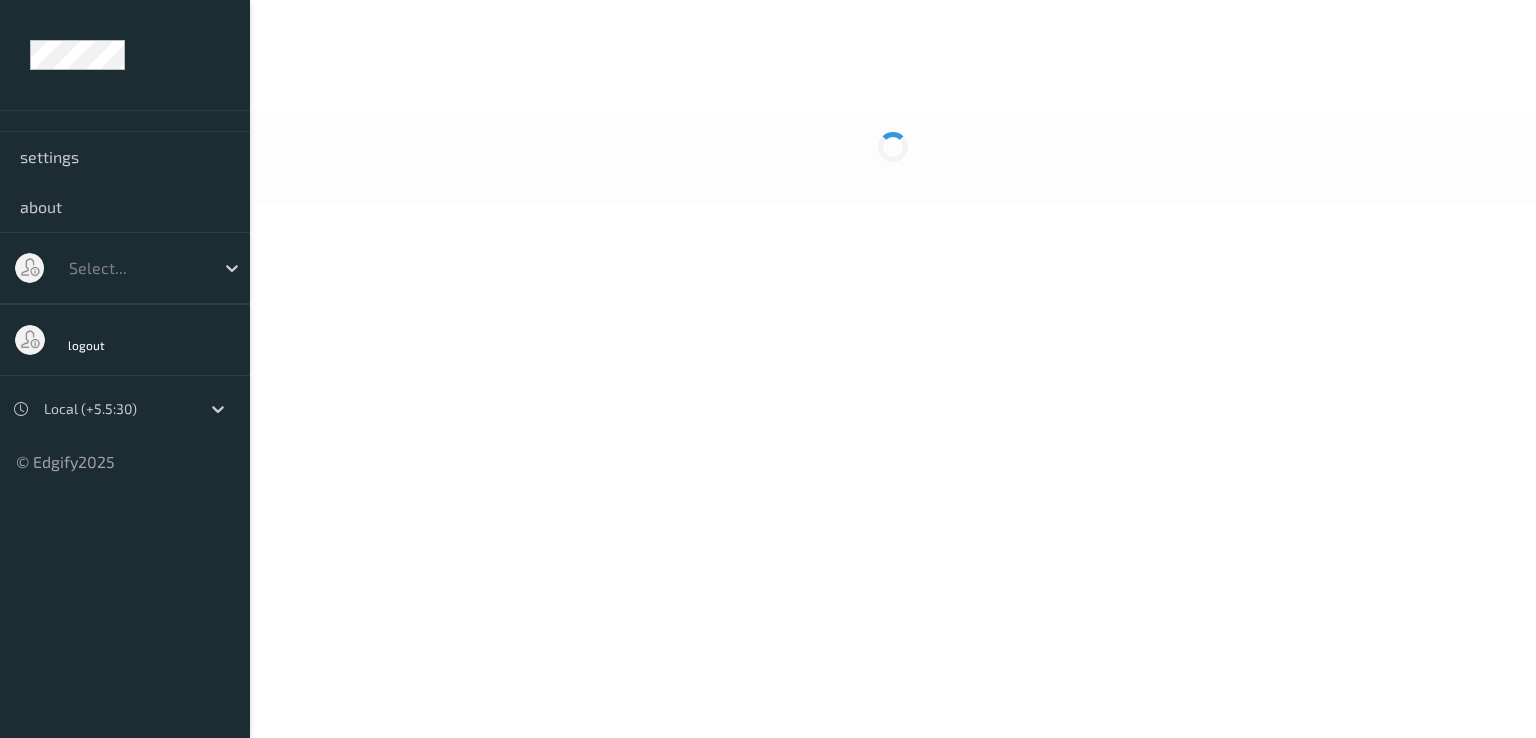 scroll, scrollTop: 0, scrollLeft: 0, axis: both 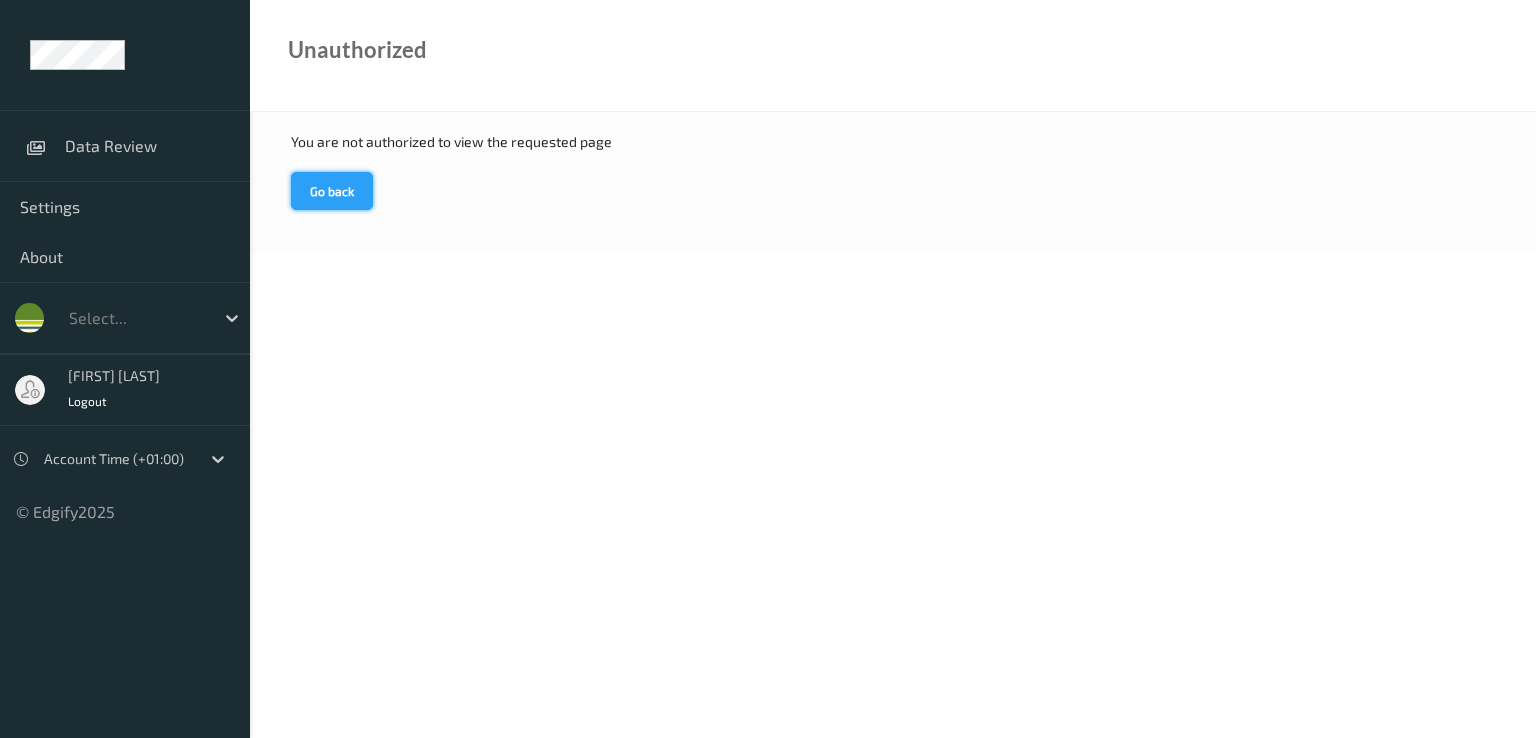 click on "Go back" at bounding box center (332, 191) 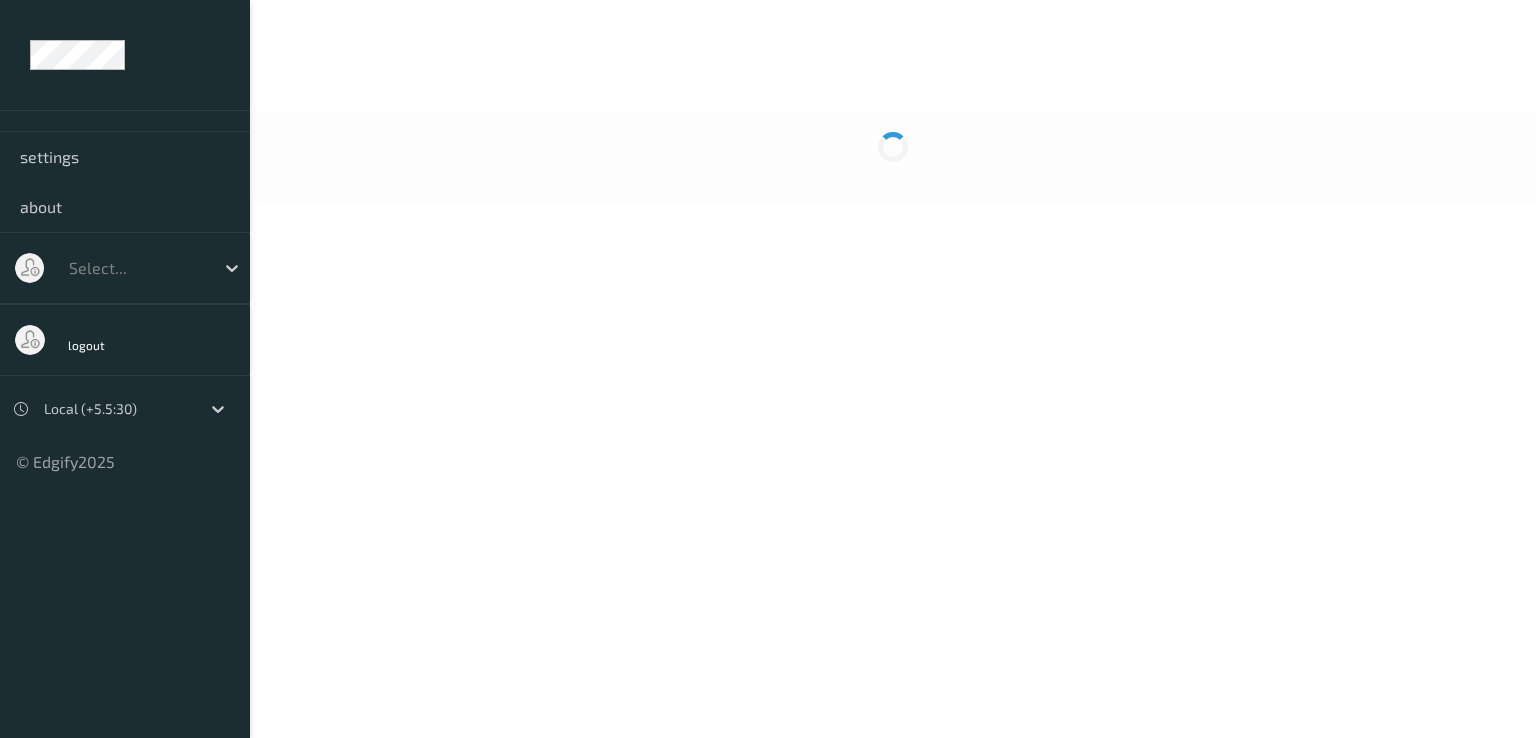scroll, scrollTop: 0, scrollLeft: 0, axis: both 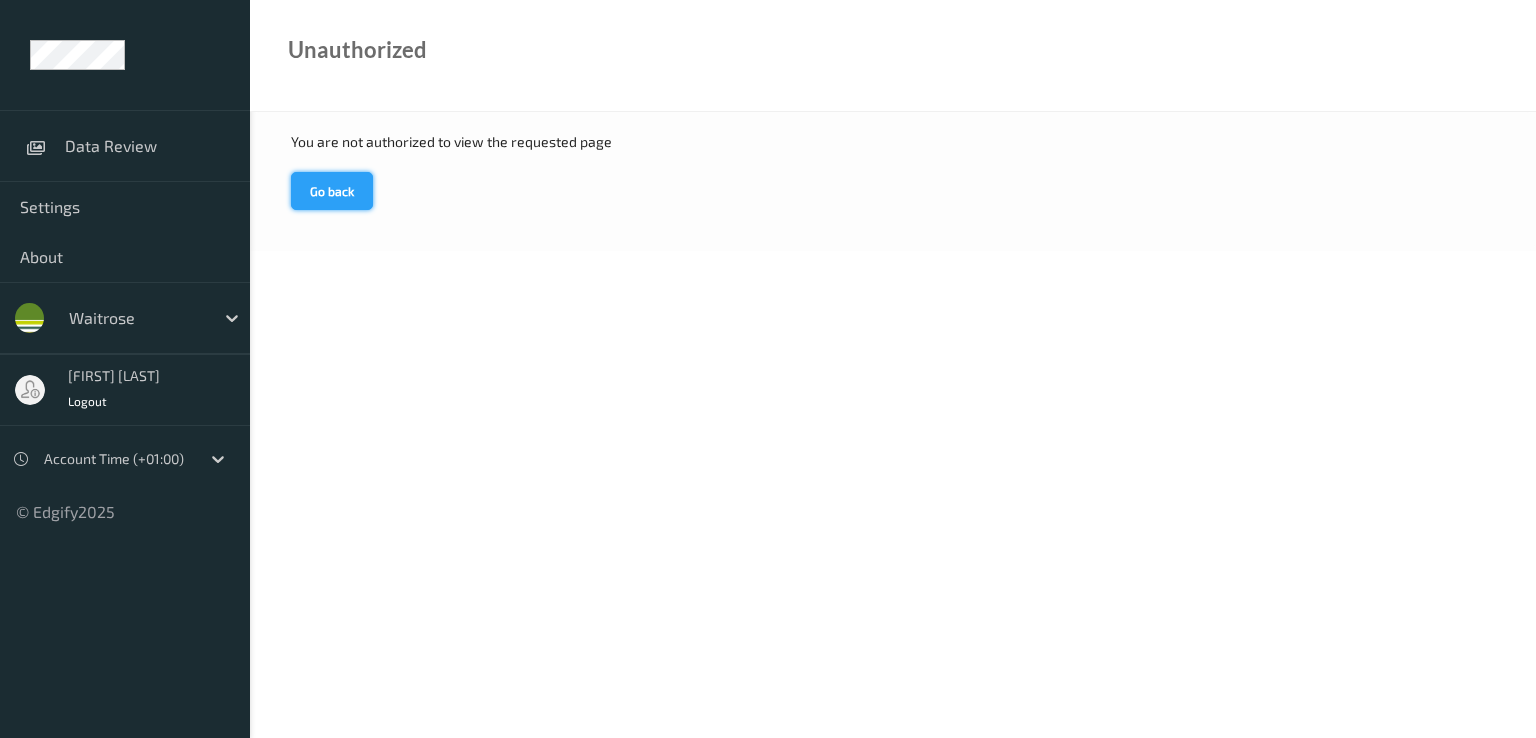click on "Go back" at bounding box center [332, 191] 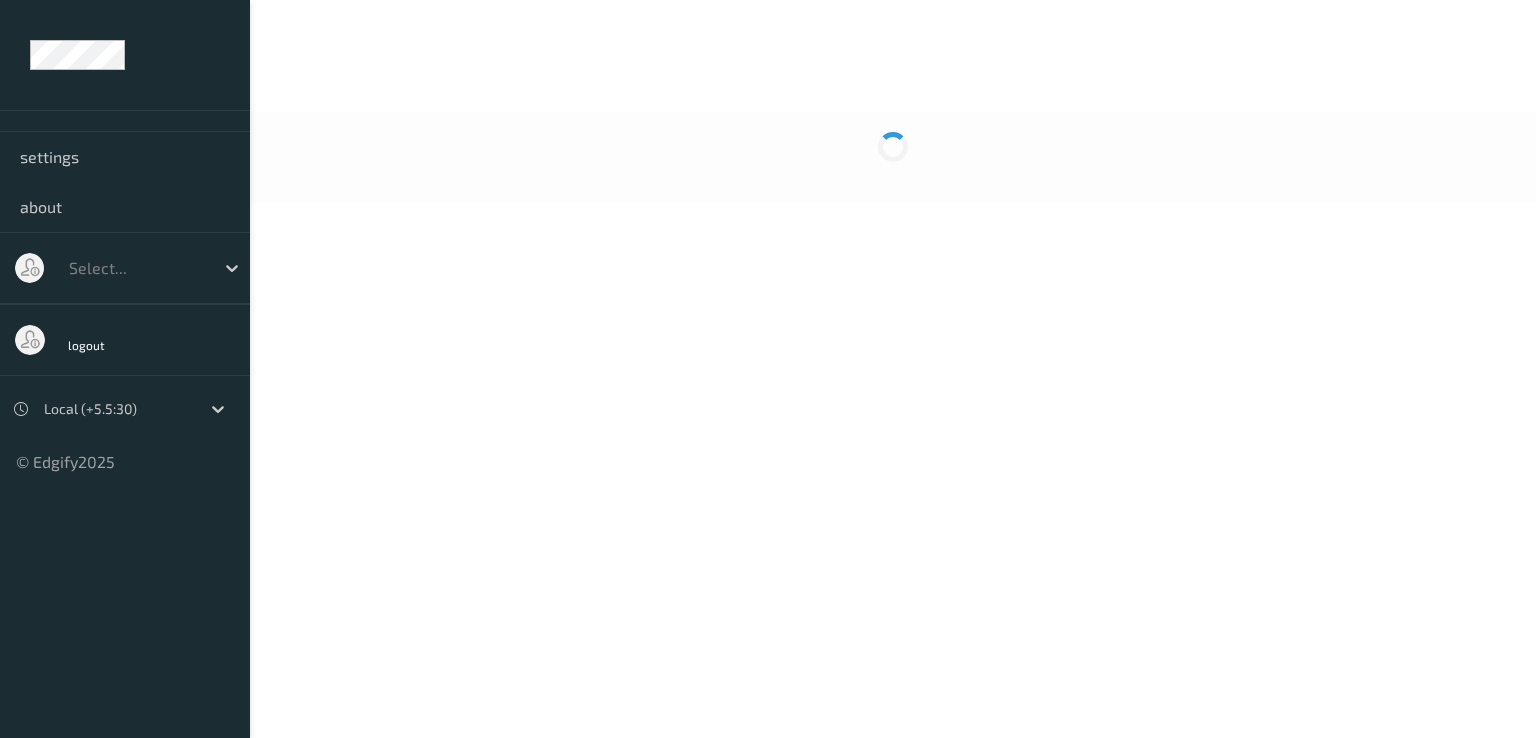 scroll, scrollTop: 0, scrollLeft: 0, axis: both 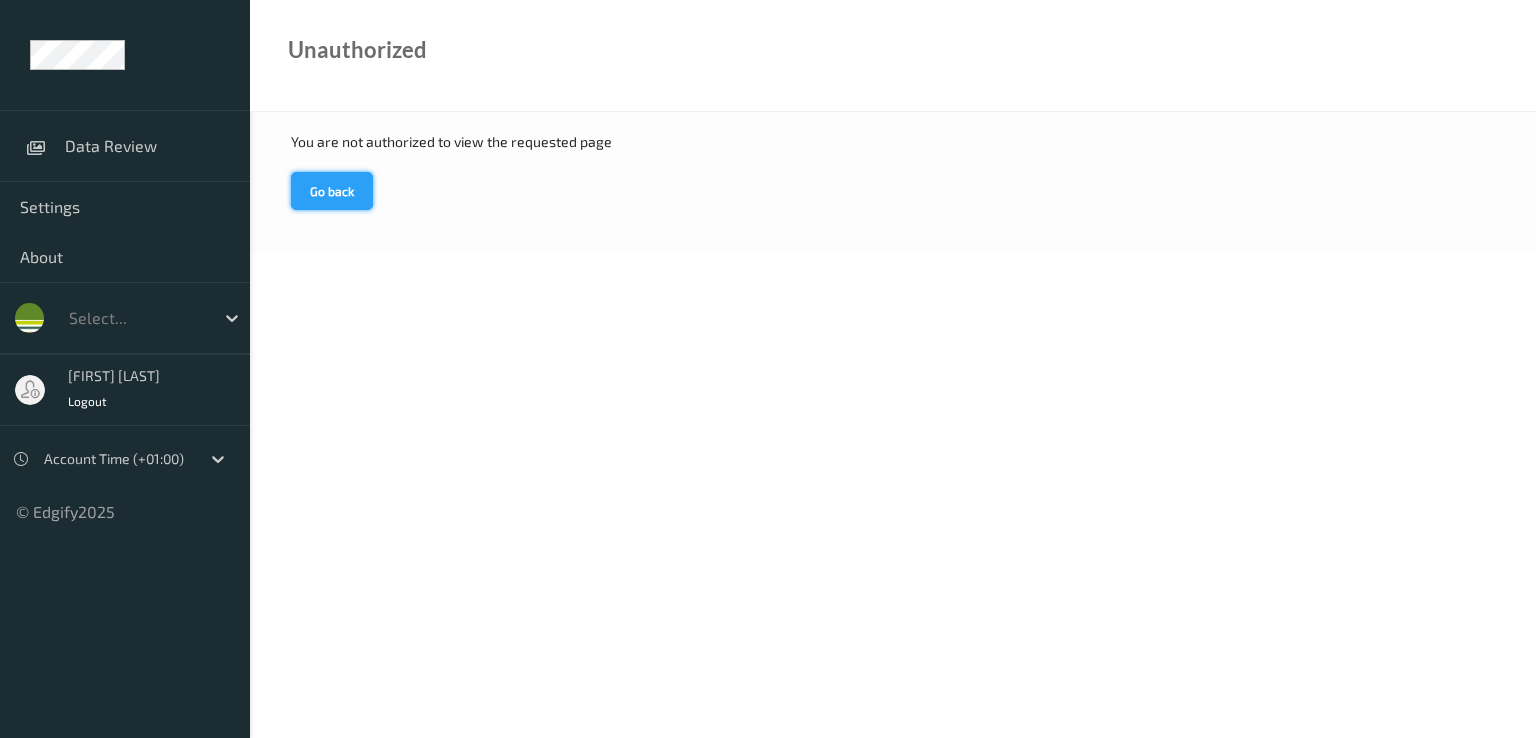 click on "Go back" at bounding box center [332, 191] 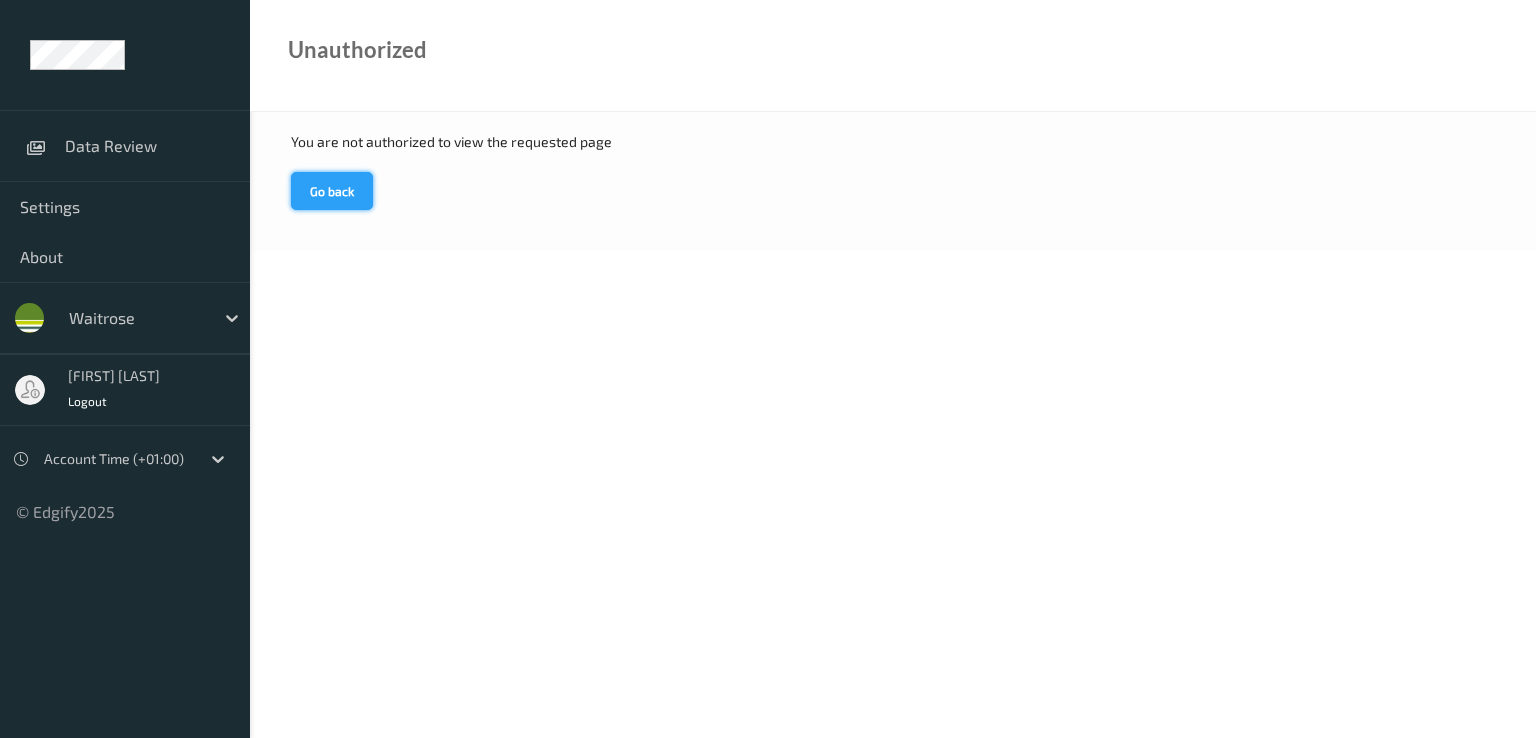 type 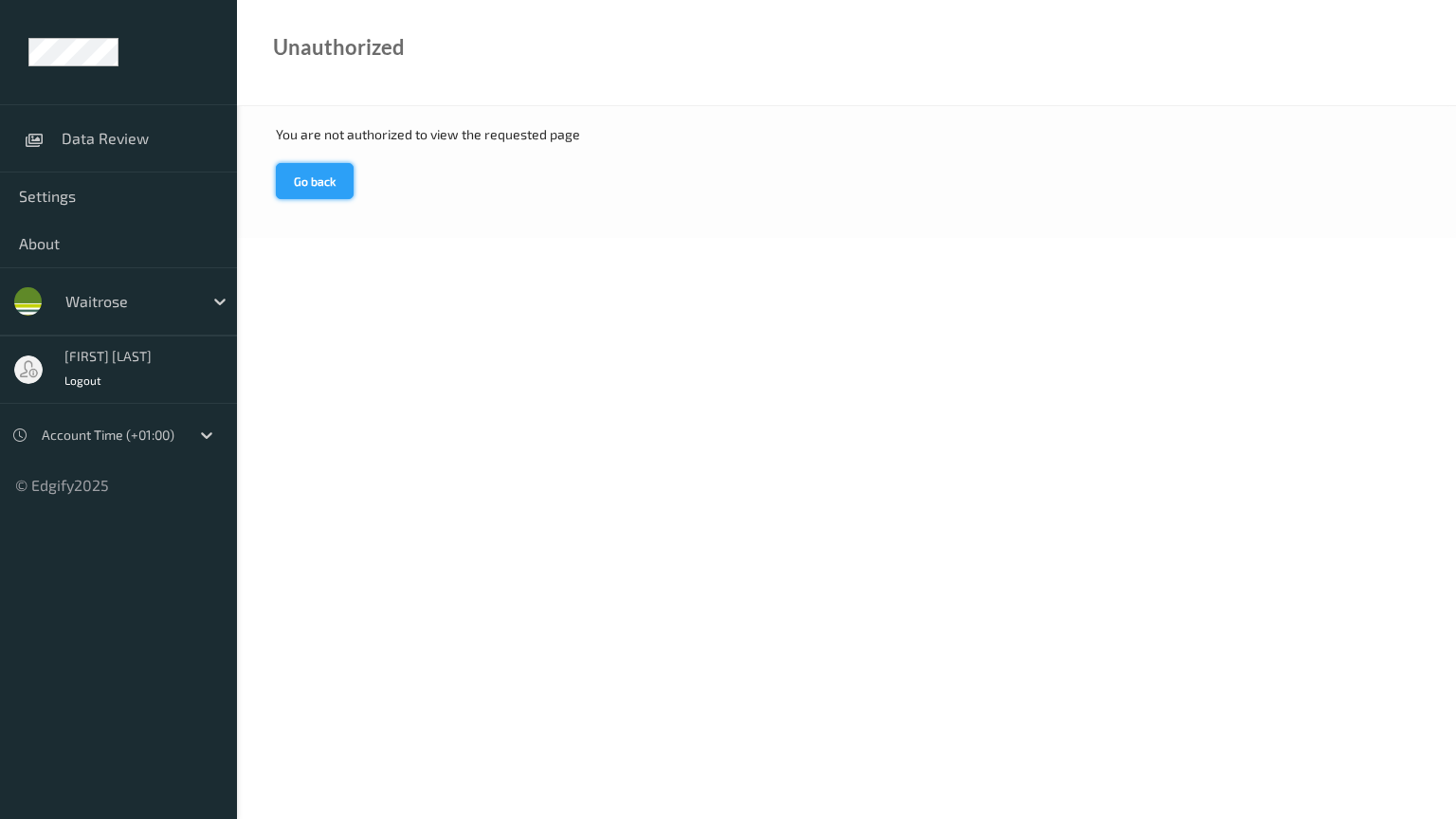 click on "Go back" at bounding box center (315, 181) 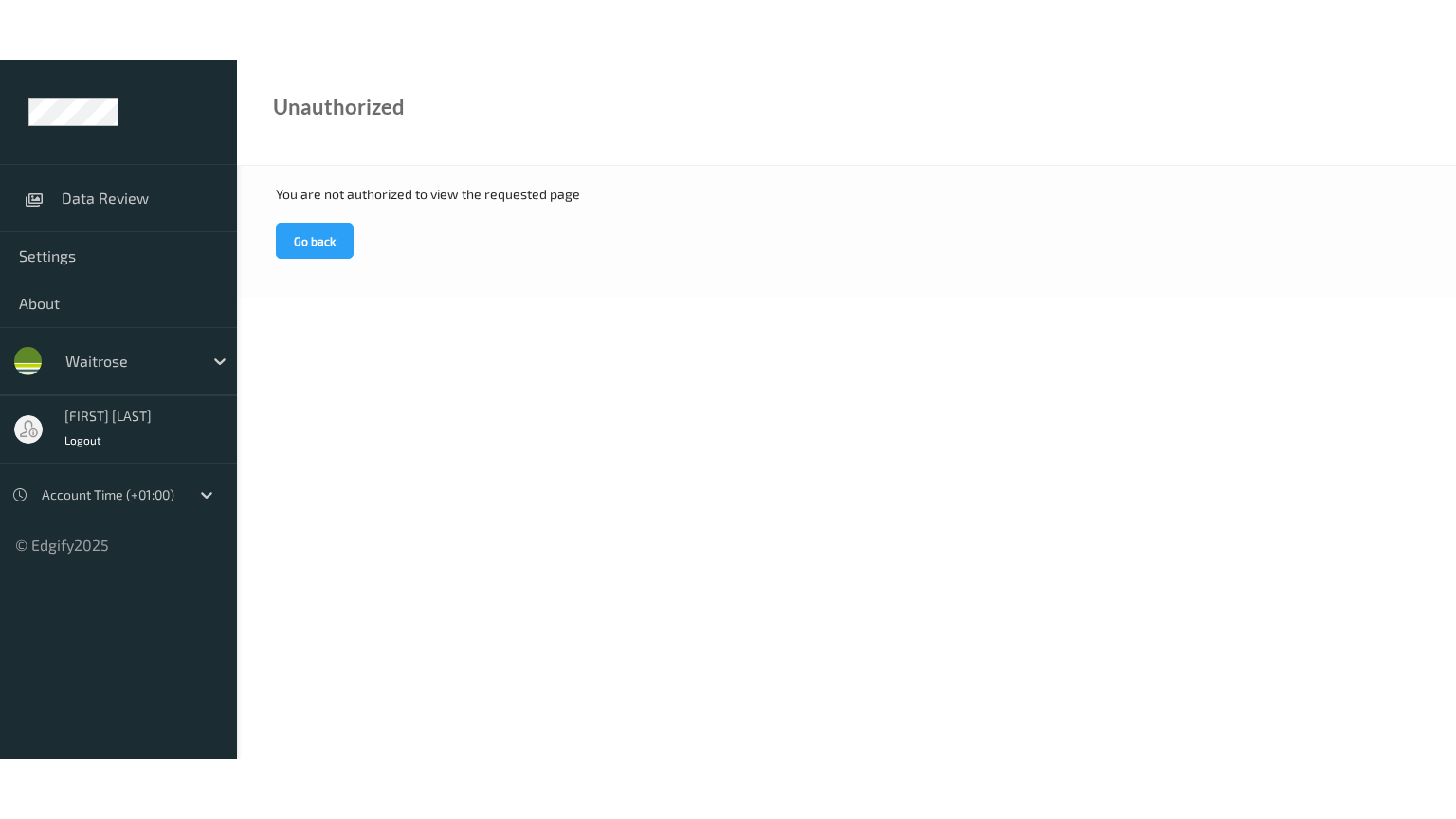 scroll, scrollTop: 0, scrollLeft: 0, axis: both 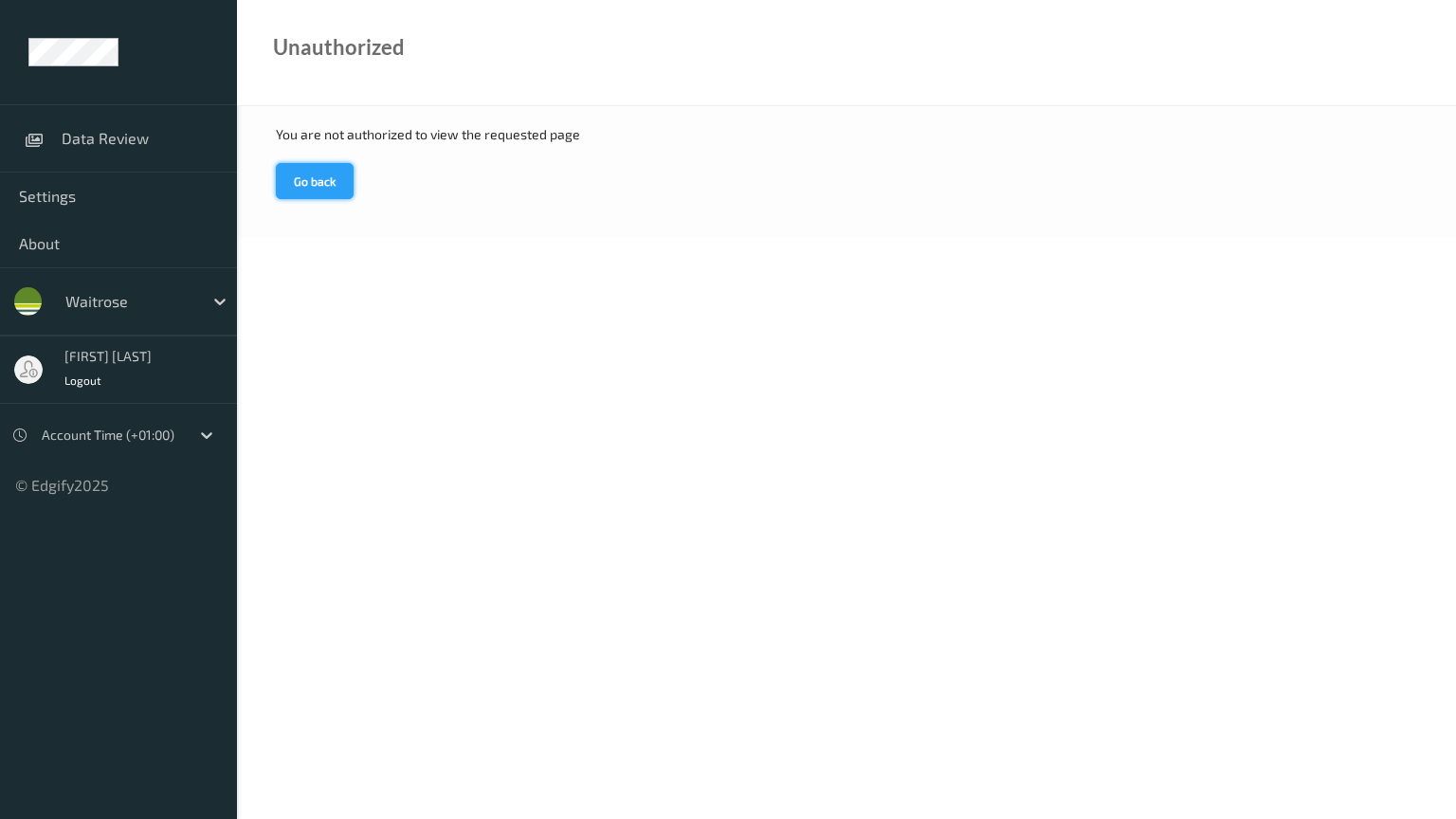 click on "Go back" at bounding box center [315, 181] 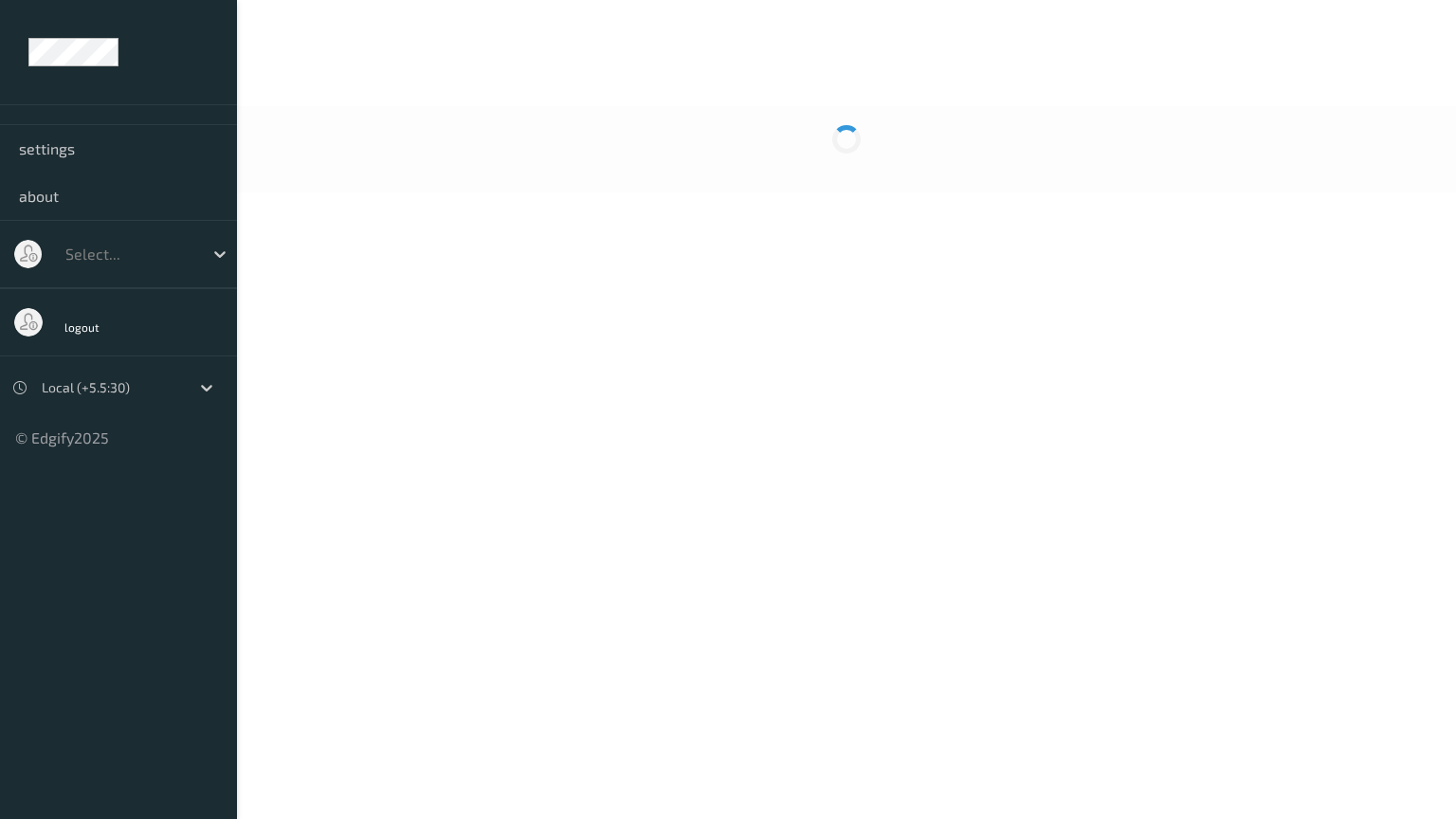 scroll, scrollTop: 0, scrollLeft: 0, axis: both 